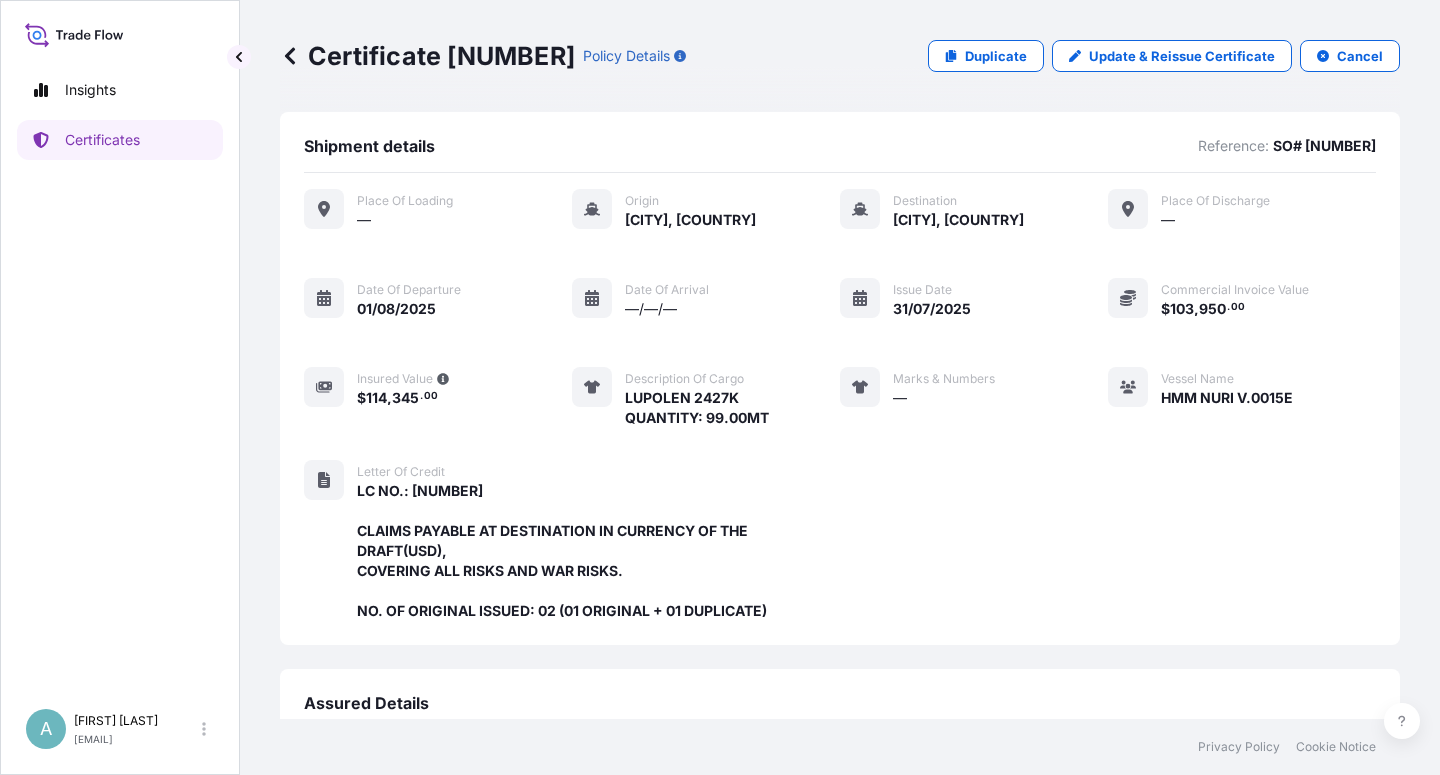 scroll, scrollTop: 0, scrollLeft: 0, axis: both 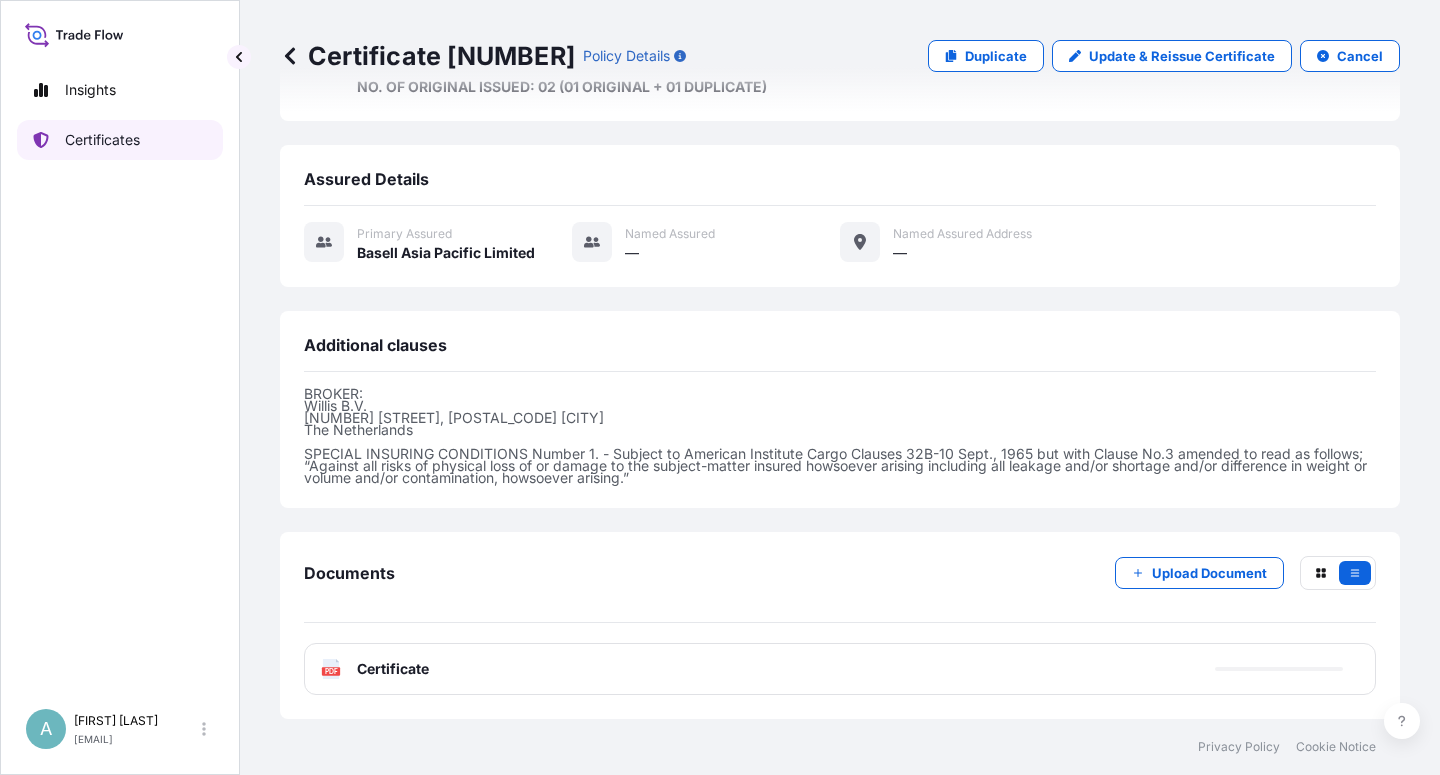 click on "Certificates" at bounding box center (120, 140) 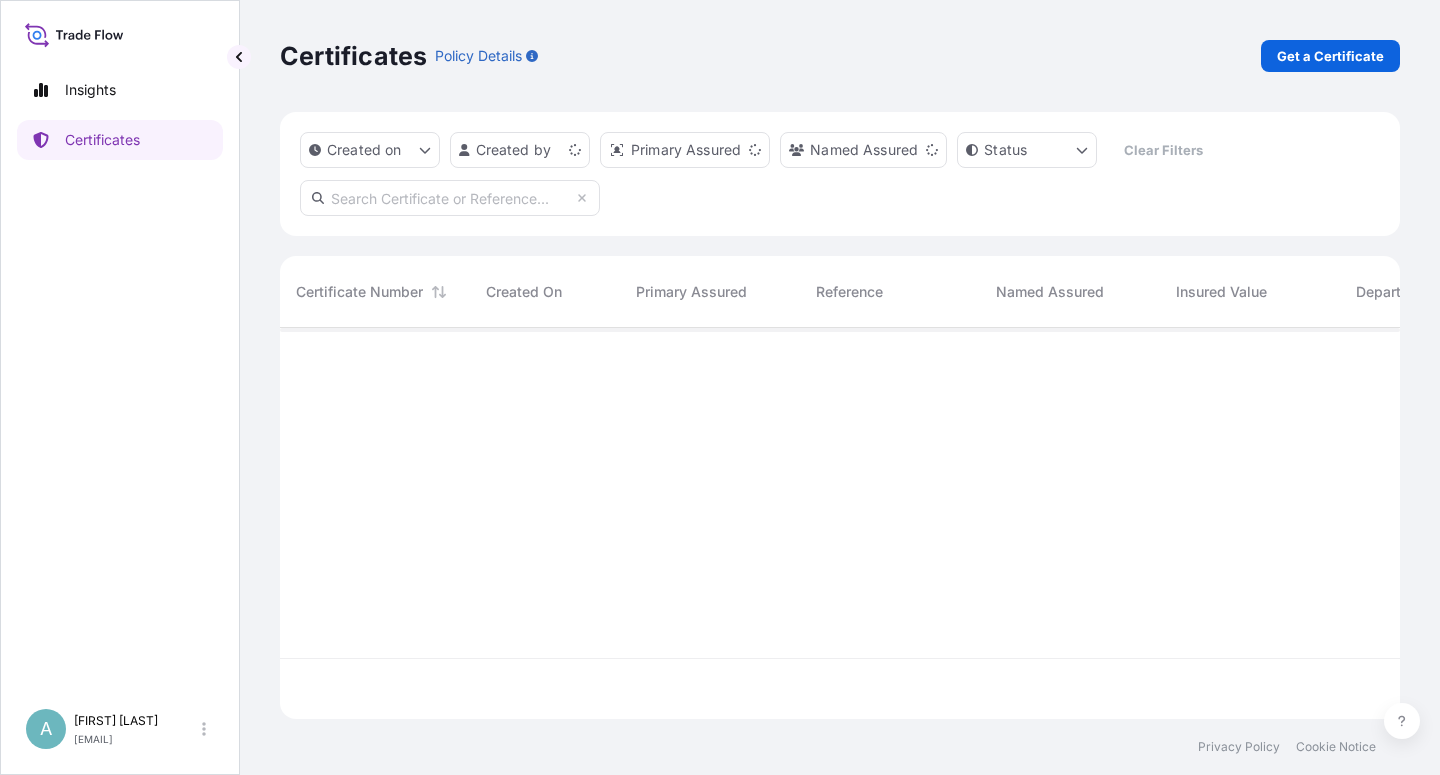 scroll, scrollTop: 18, scrollLeft: 18, axis: both 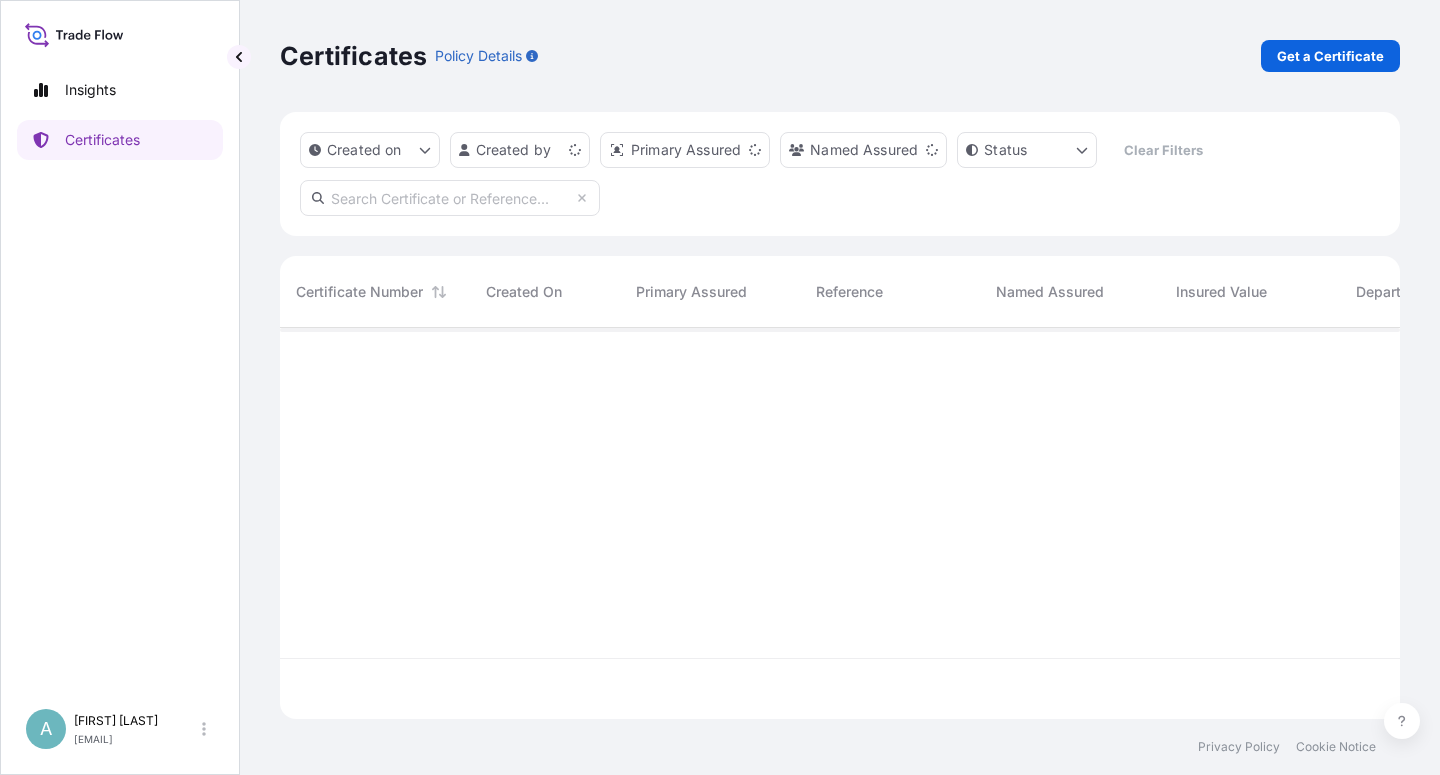 click at bounding box center (450, 198) 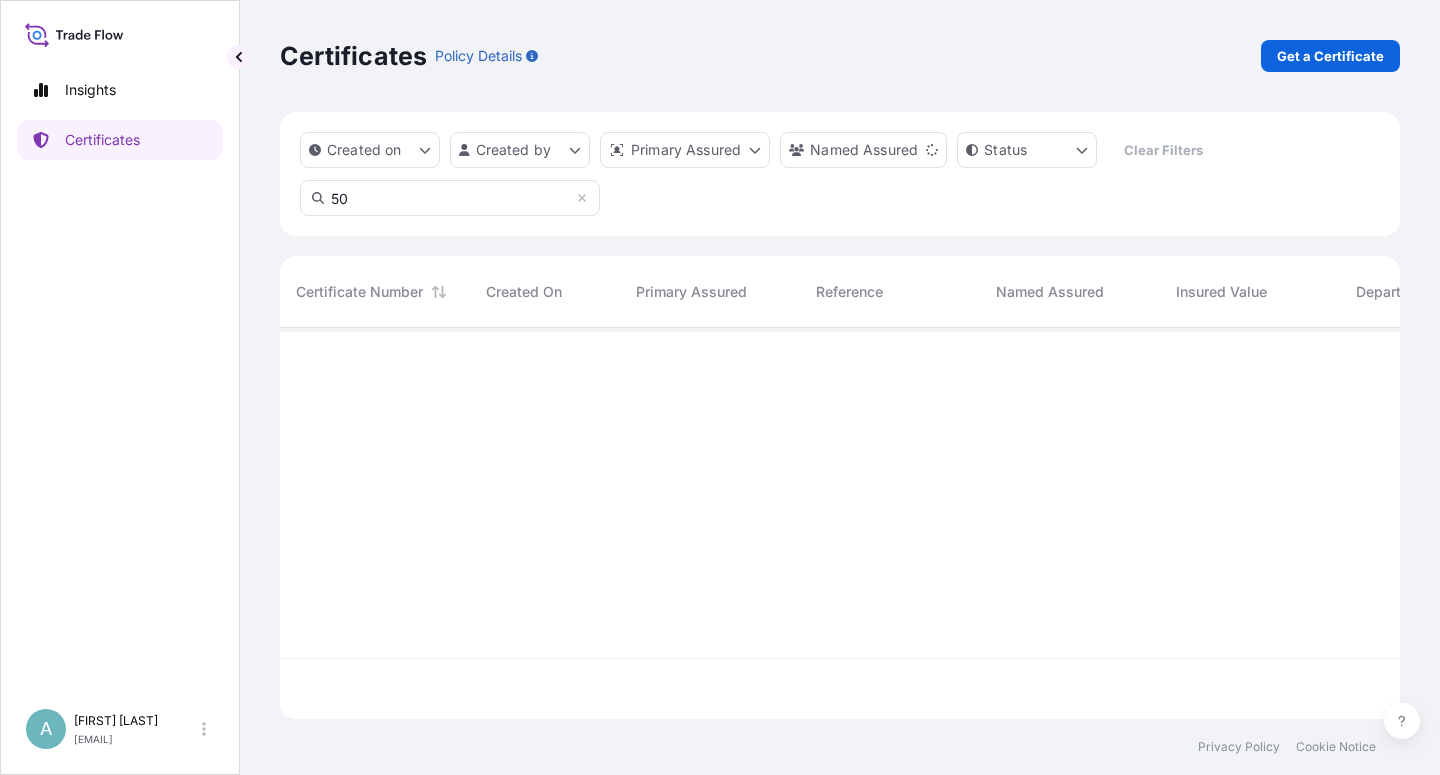 type on "5" 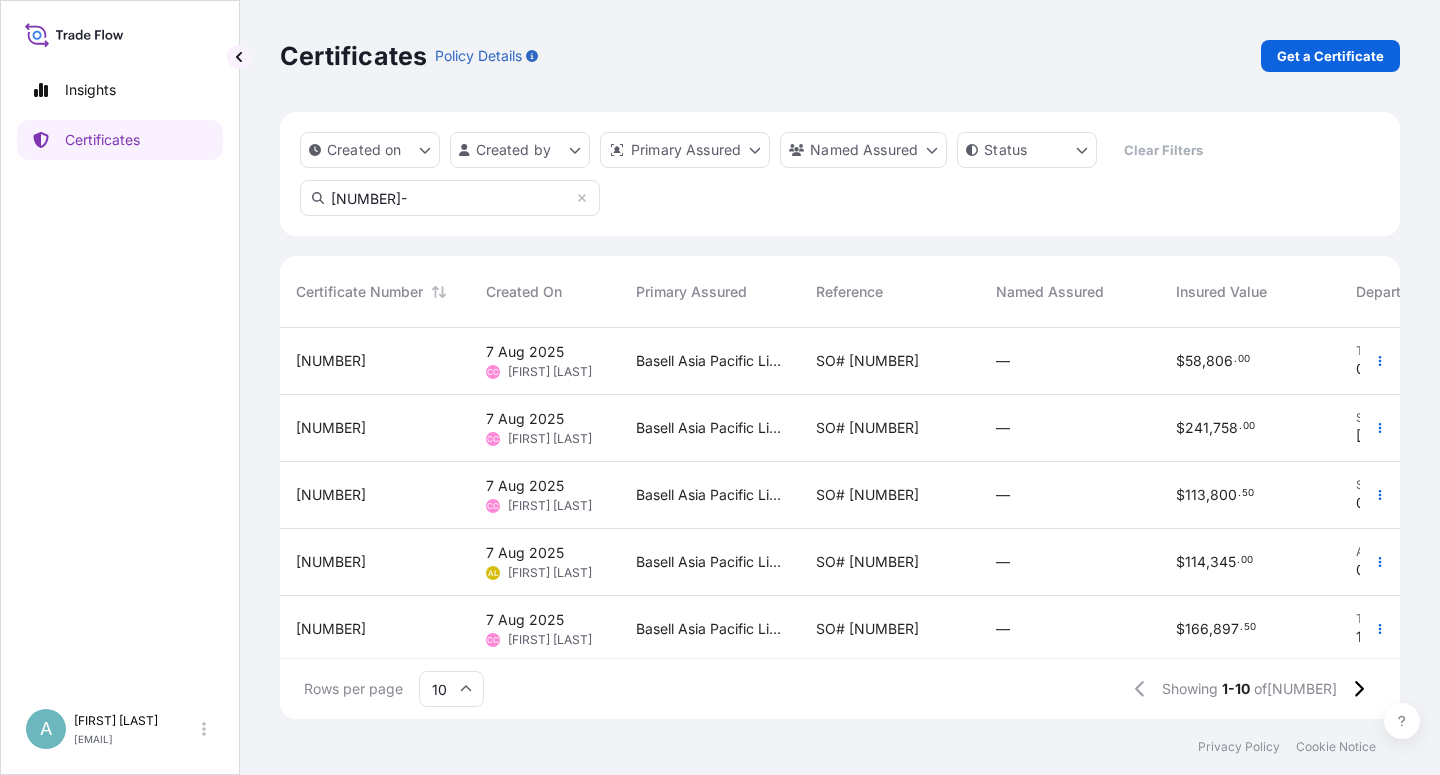 type on "[NUMBER]-" 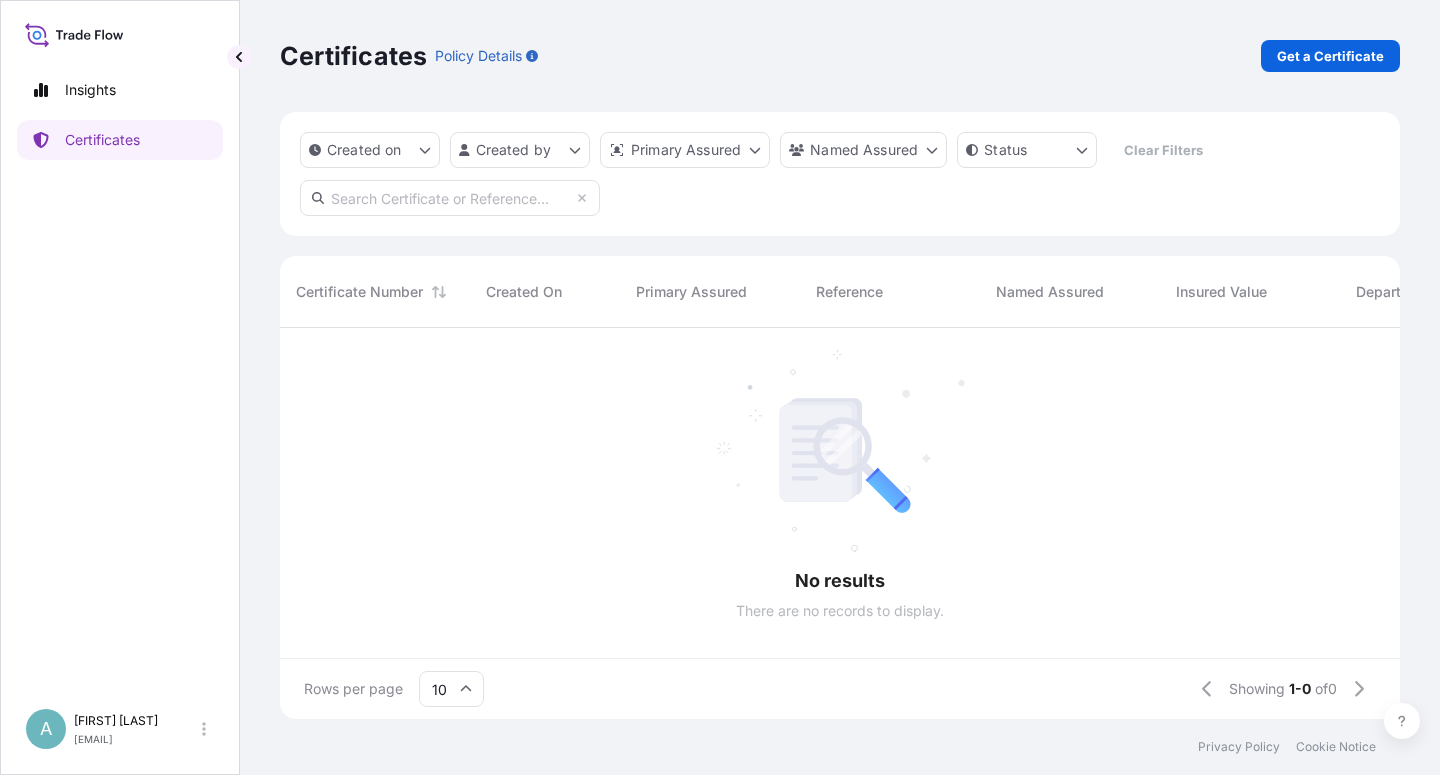 scroll, scrollTop: 18, scrollLeft: 18, axis: both 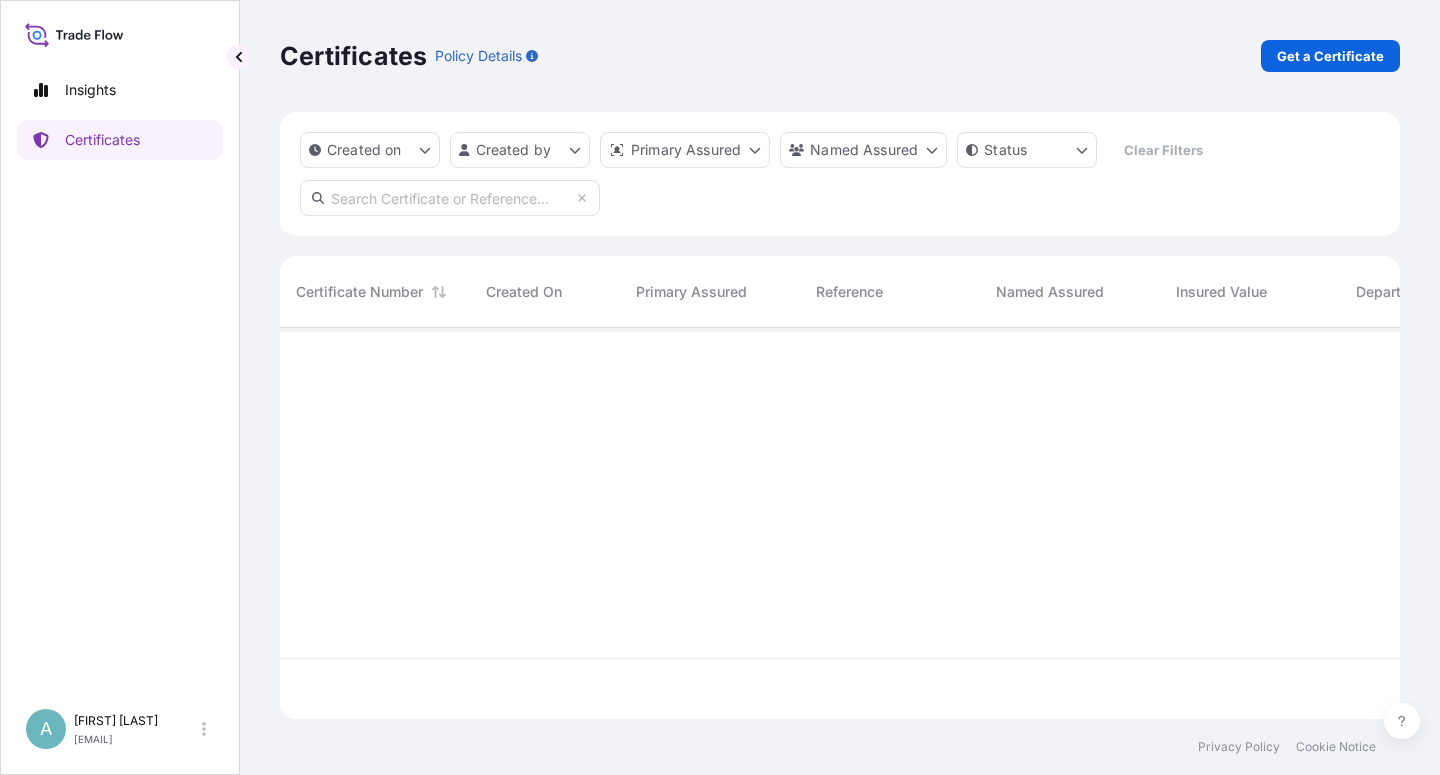 click at bounding box center (450, 198) 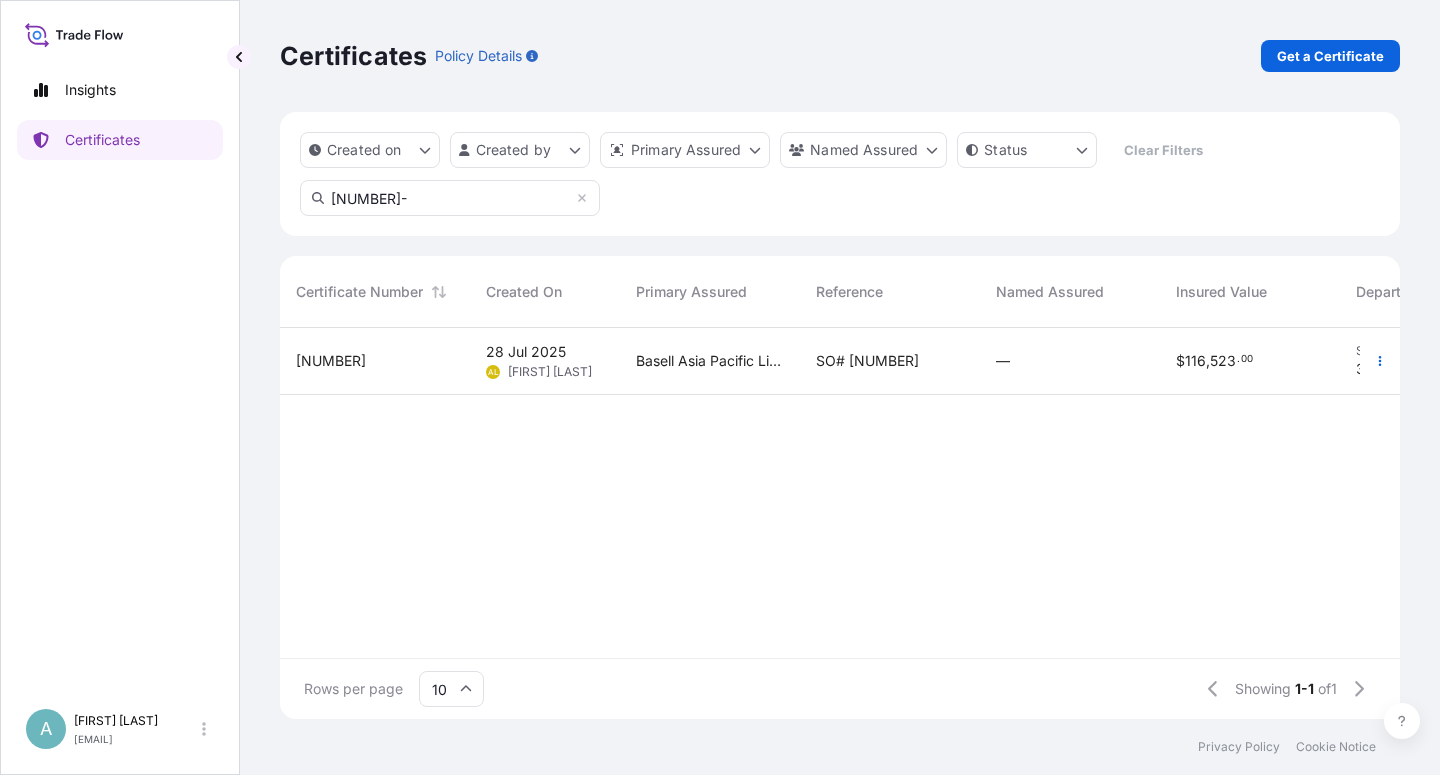 type on "[NUMBER]-" 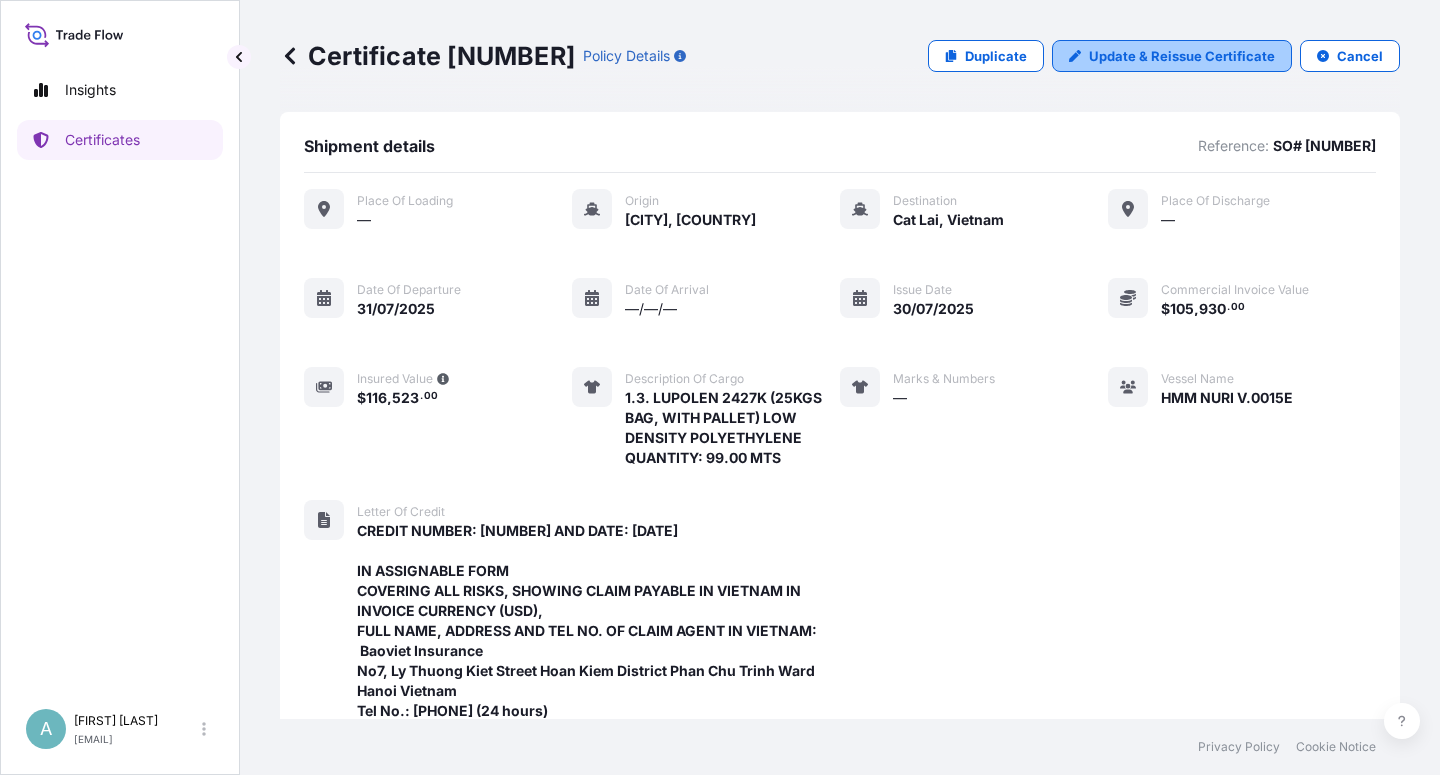 click on "Update & Reissue Certificate" at bounding box center [1182, 56] 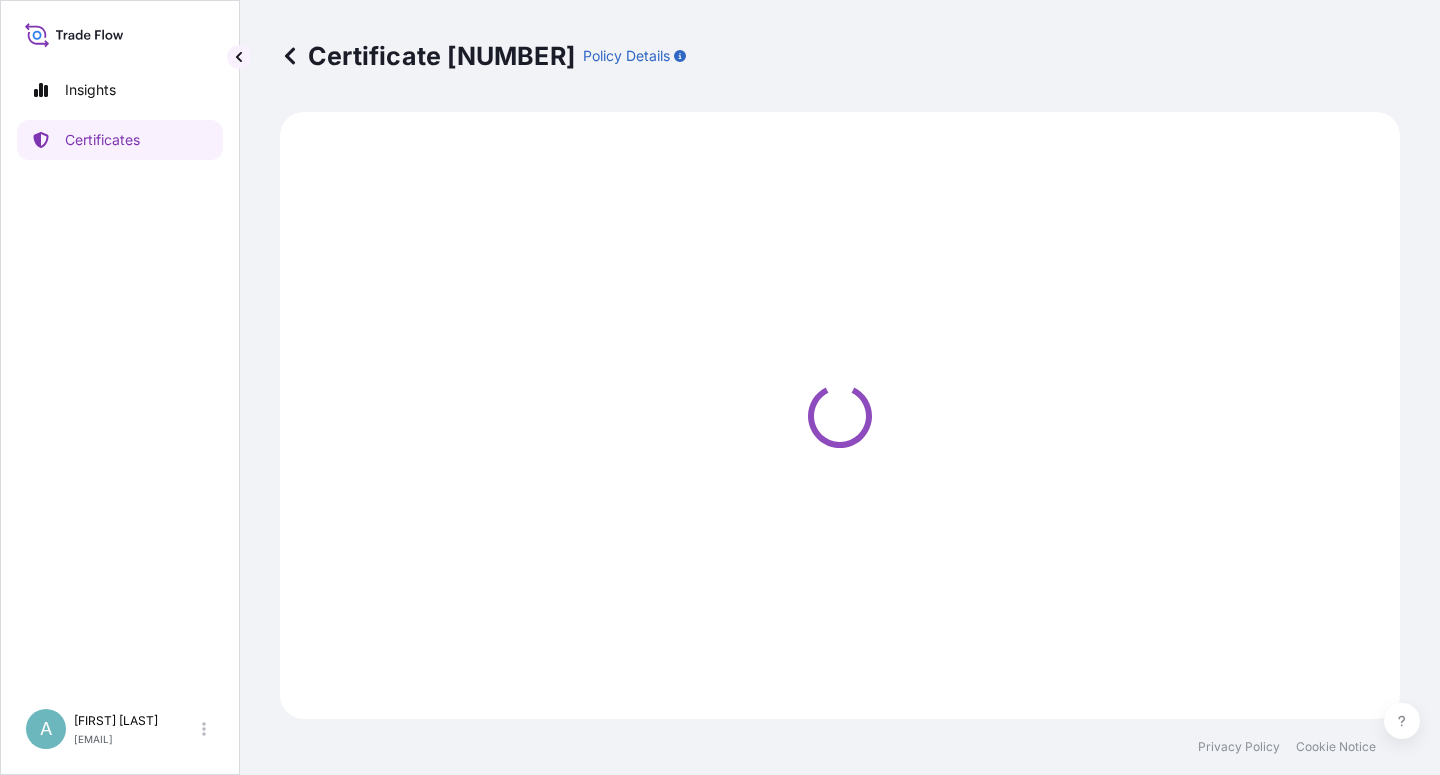 select on "Sea" 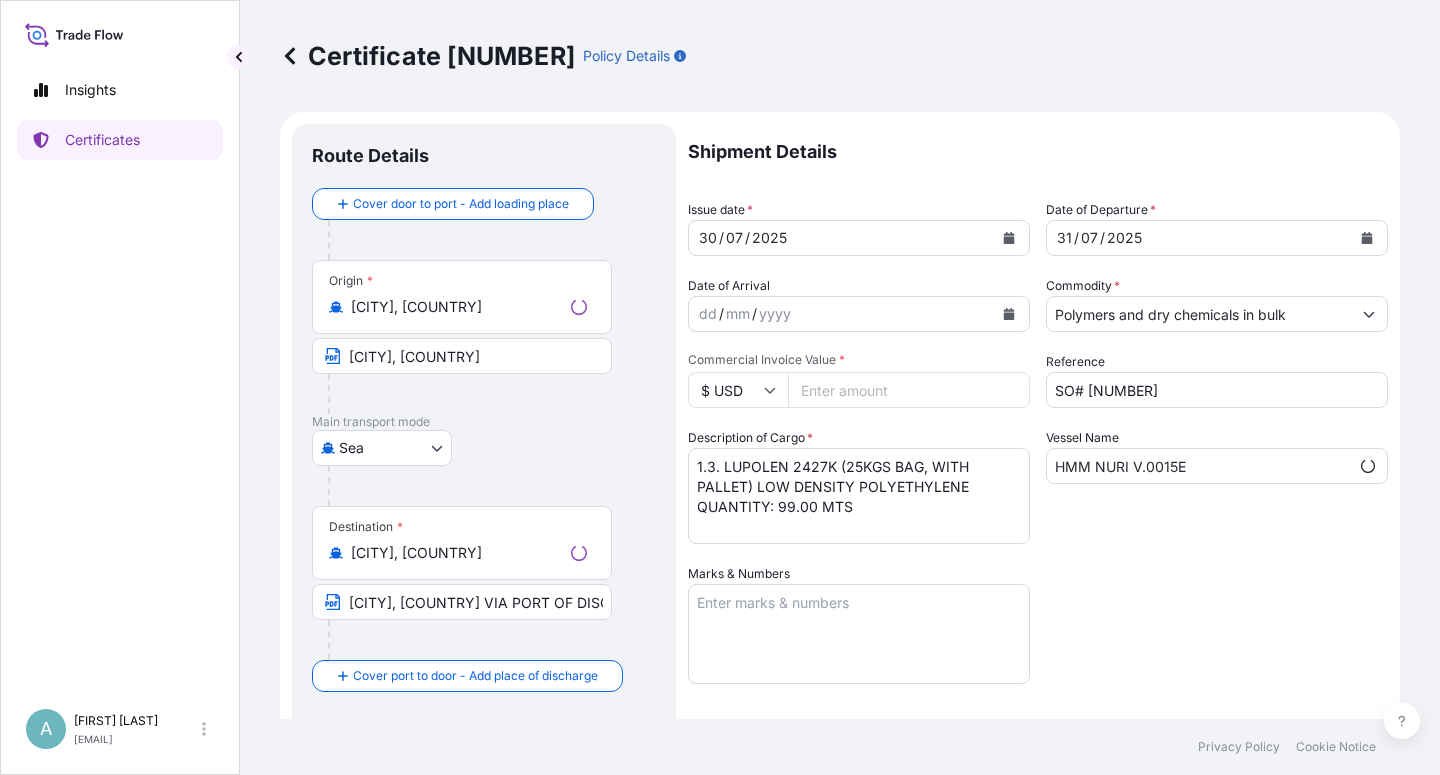 select on "32034" 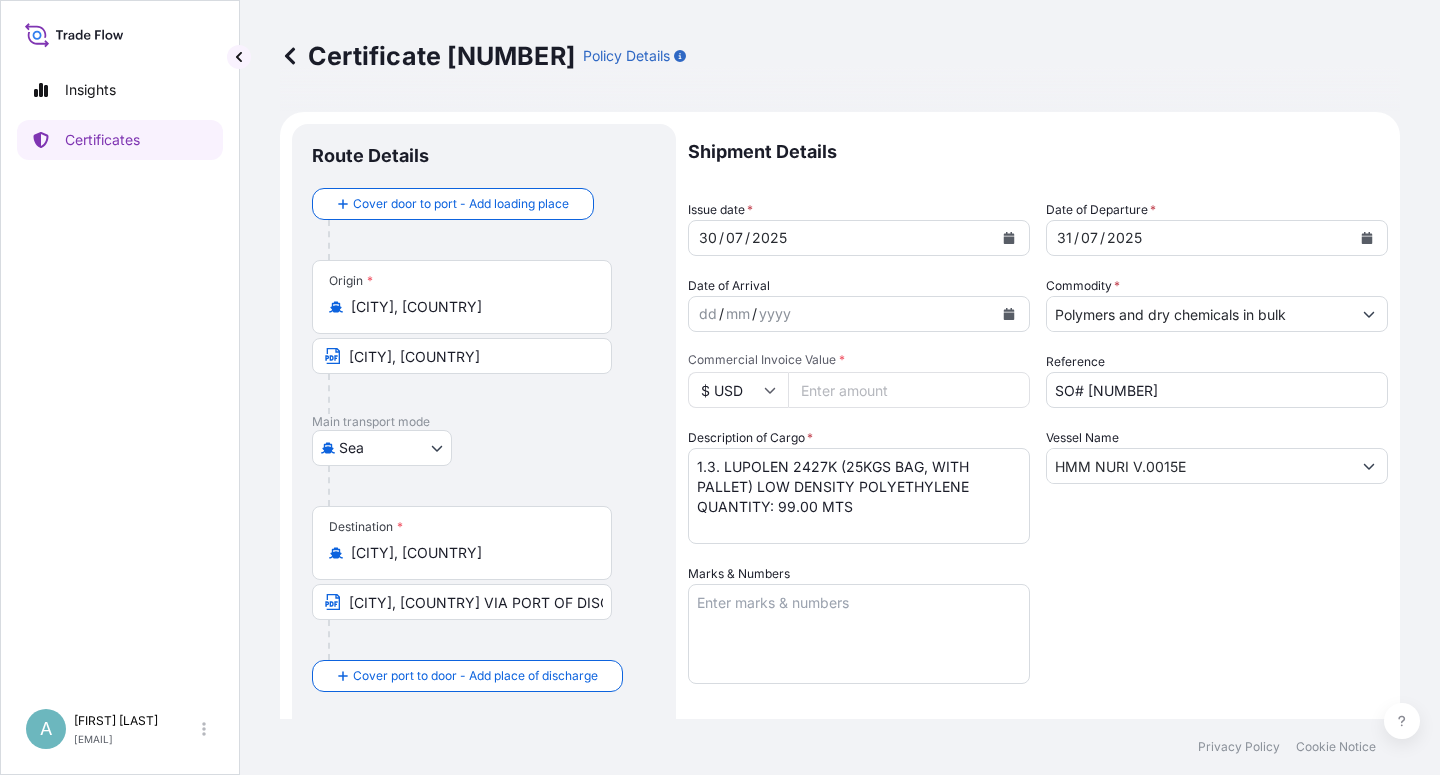 click 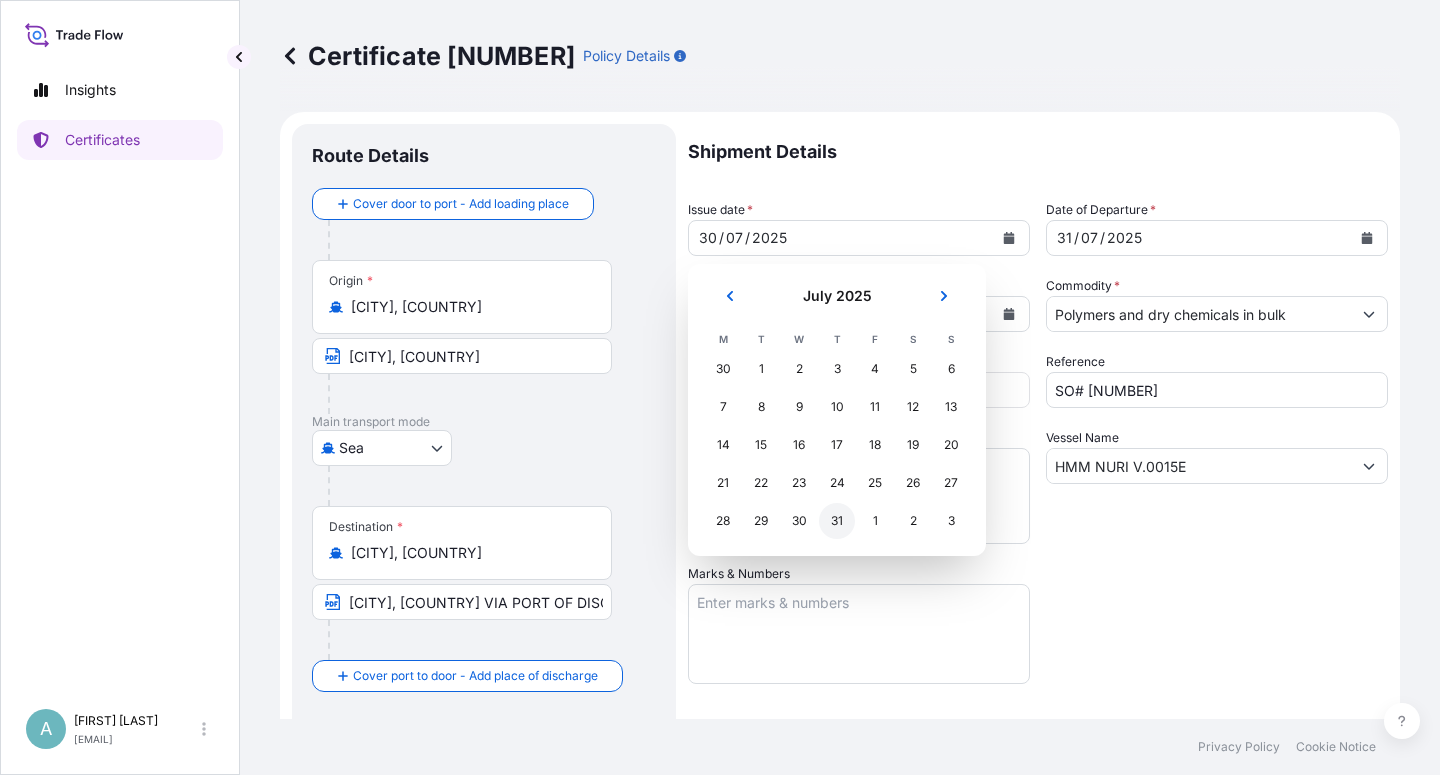 click on "31" at bounding box center [837, 521] 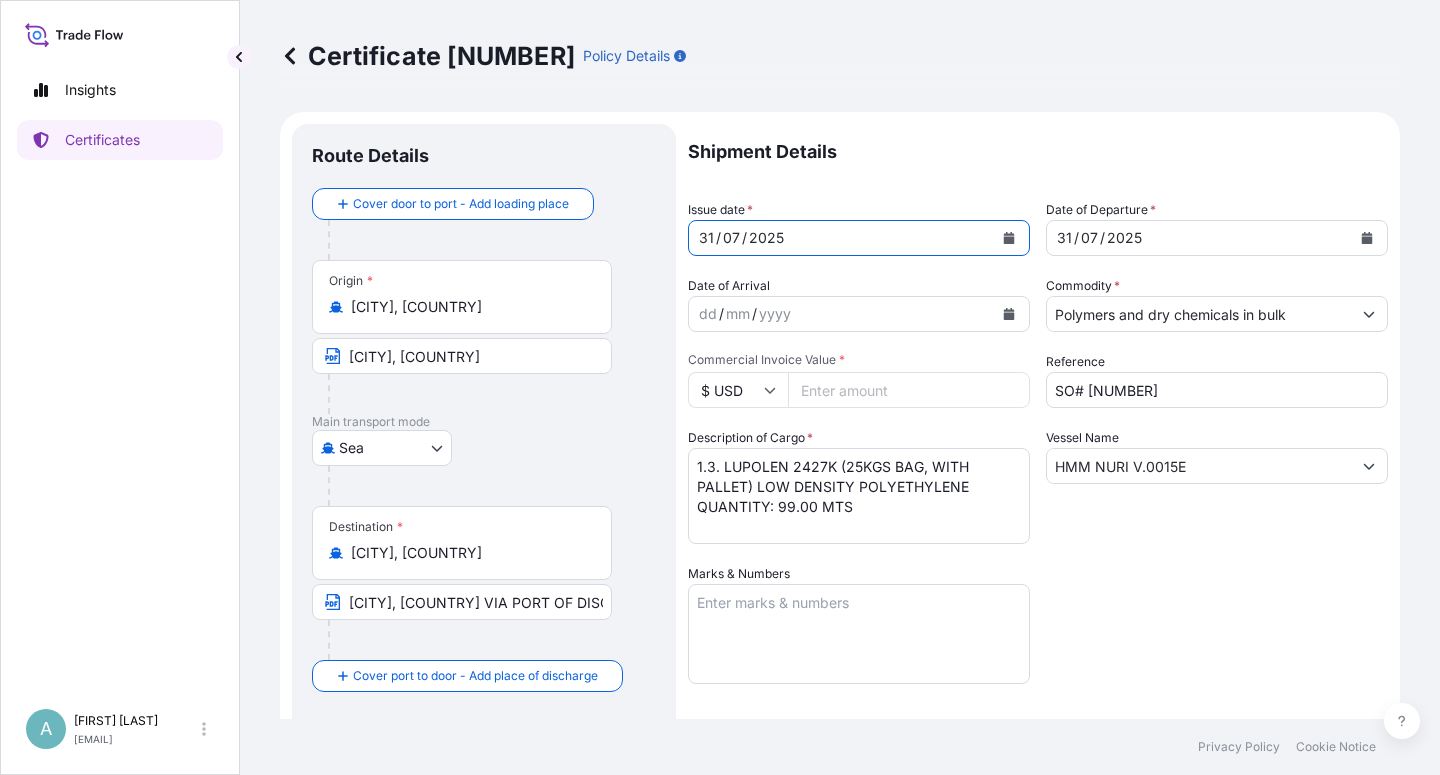 click 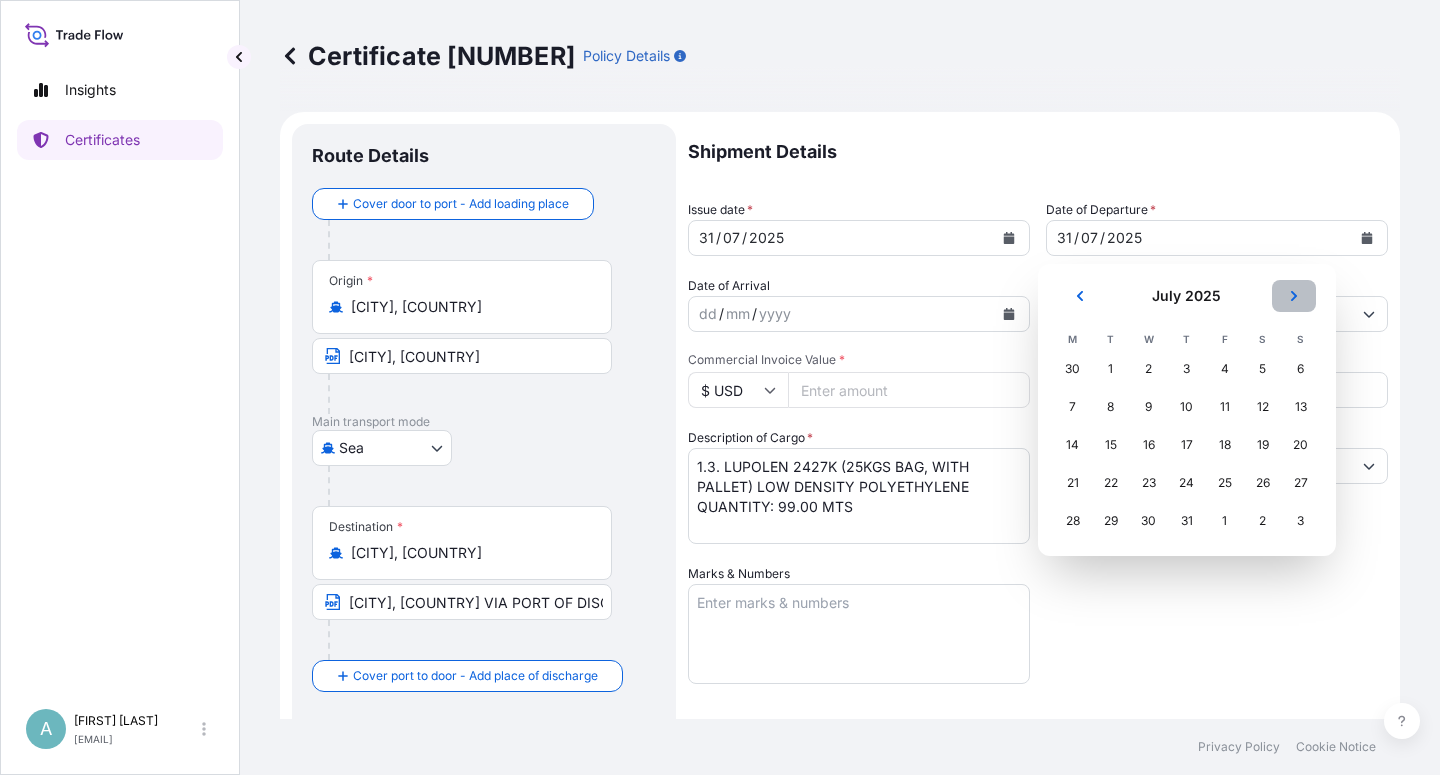 click 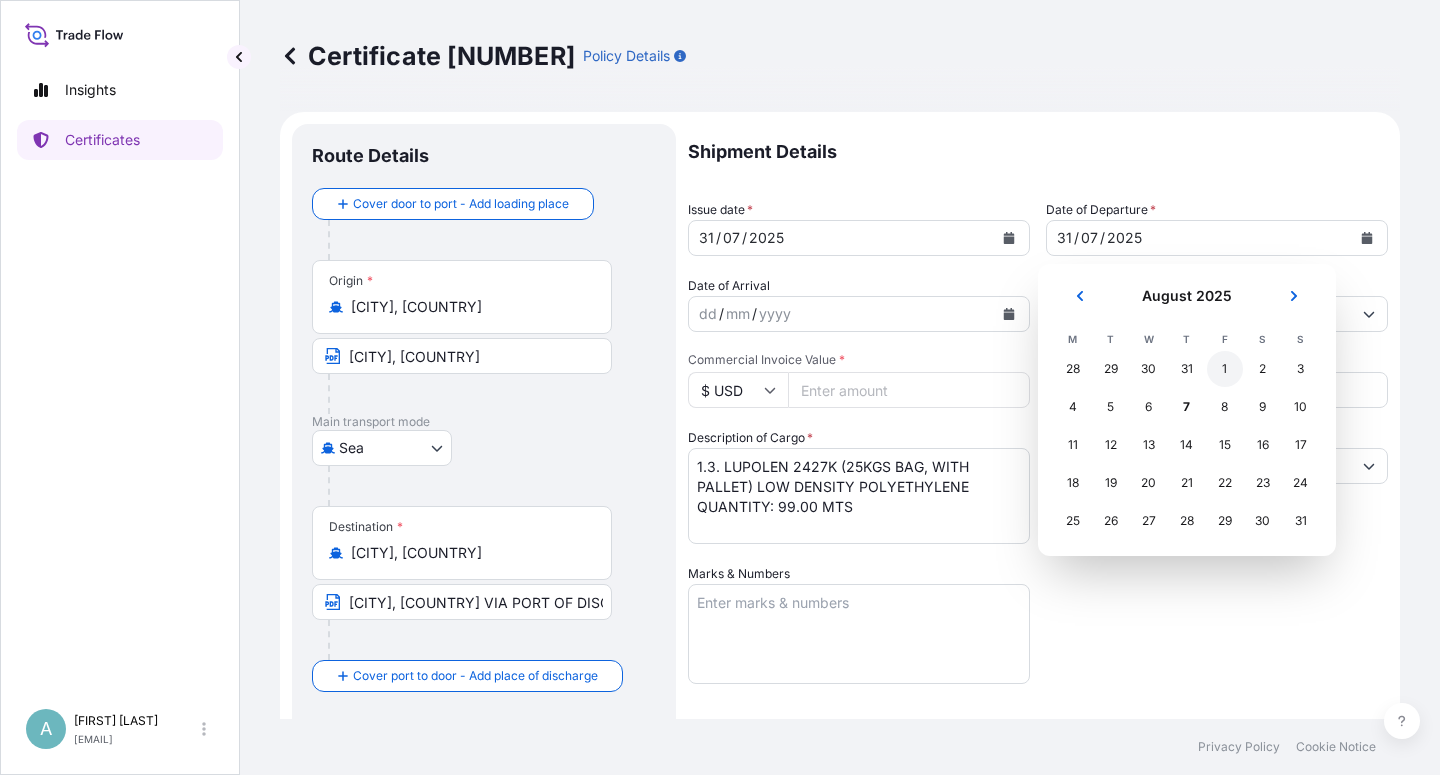 click on "1" at bounding box center (1225, 369) 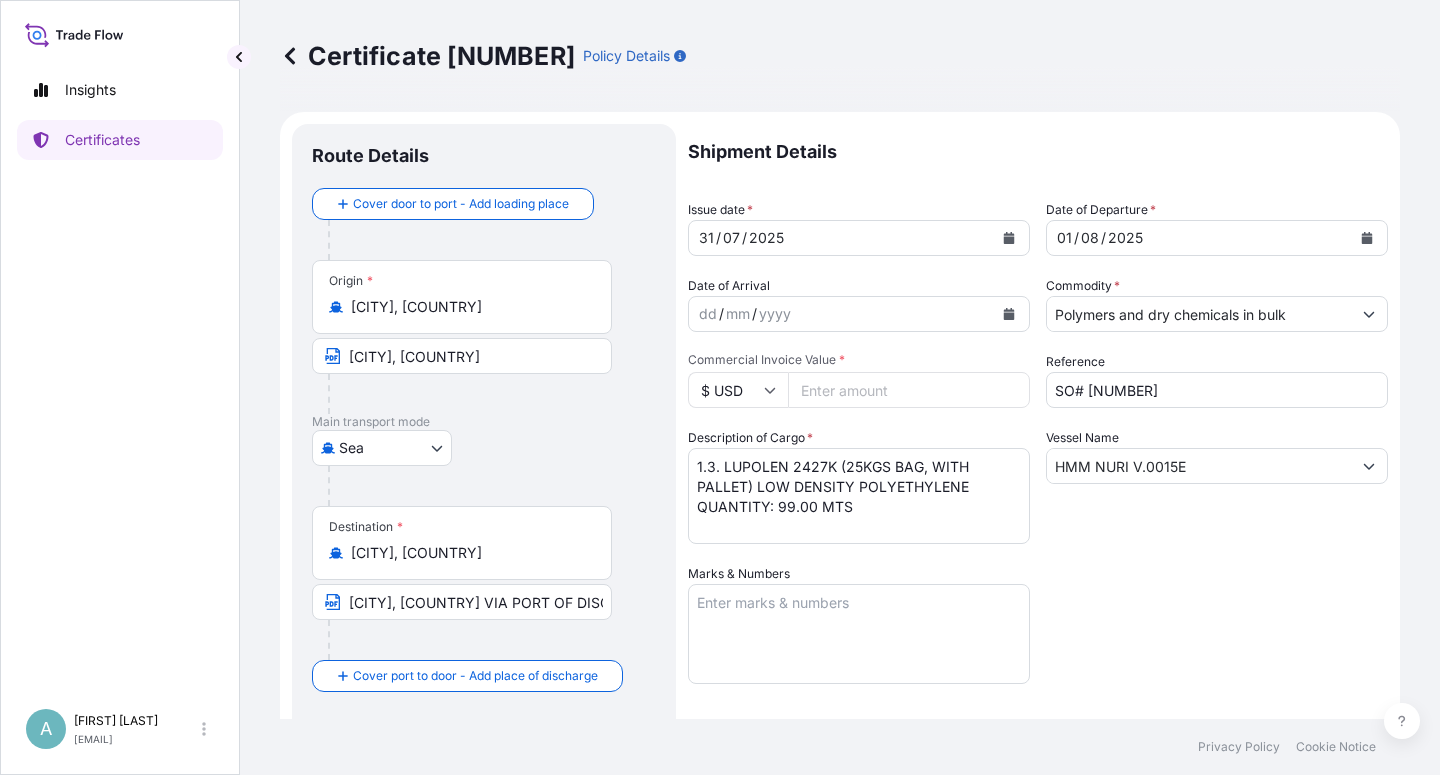 drag, startPoint x: 1167, startPoint y: 582, endPoint x: 1193, endPoint y: 560, distance: 34.058773 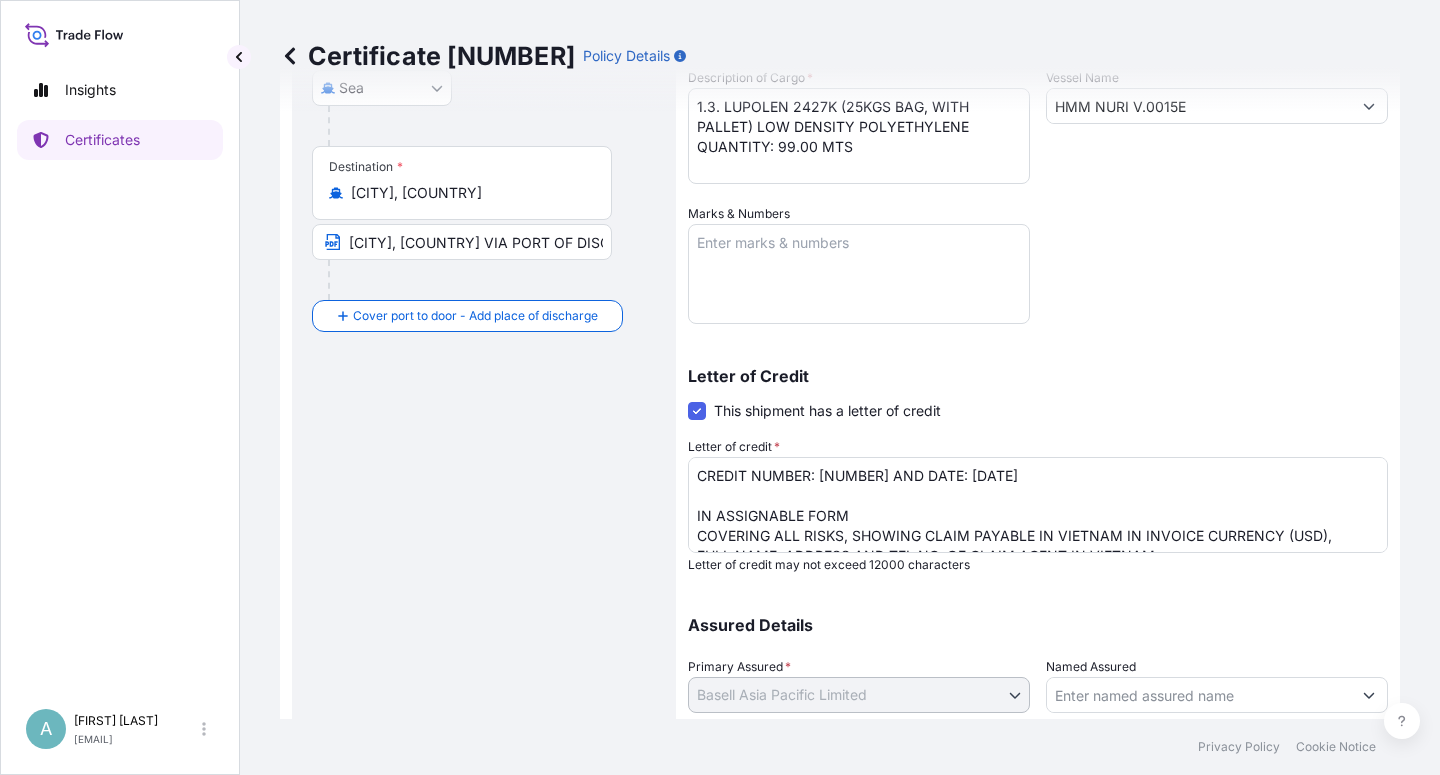 scroll, scrollTop: 490, scrollLeft: 0, axis: vertical 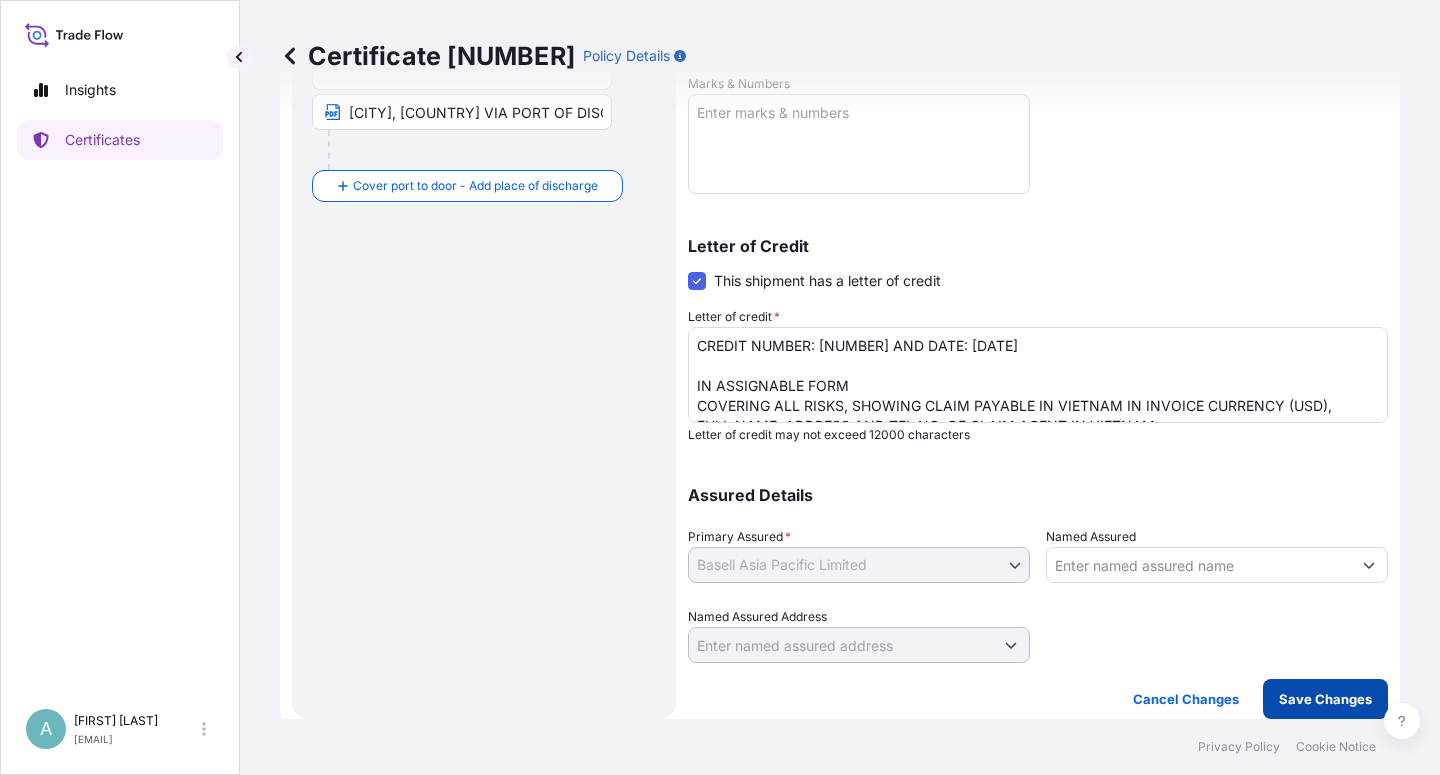 click on "Save Changes" at bounding box center (1325, 699) 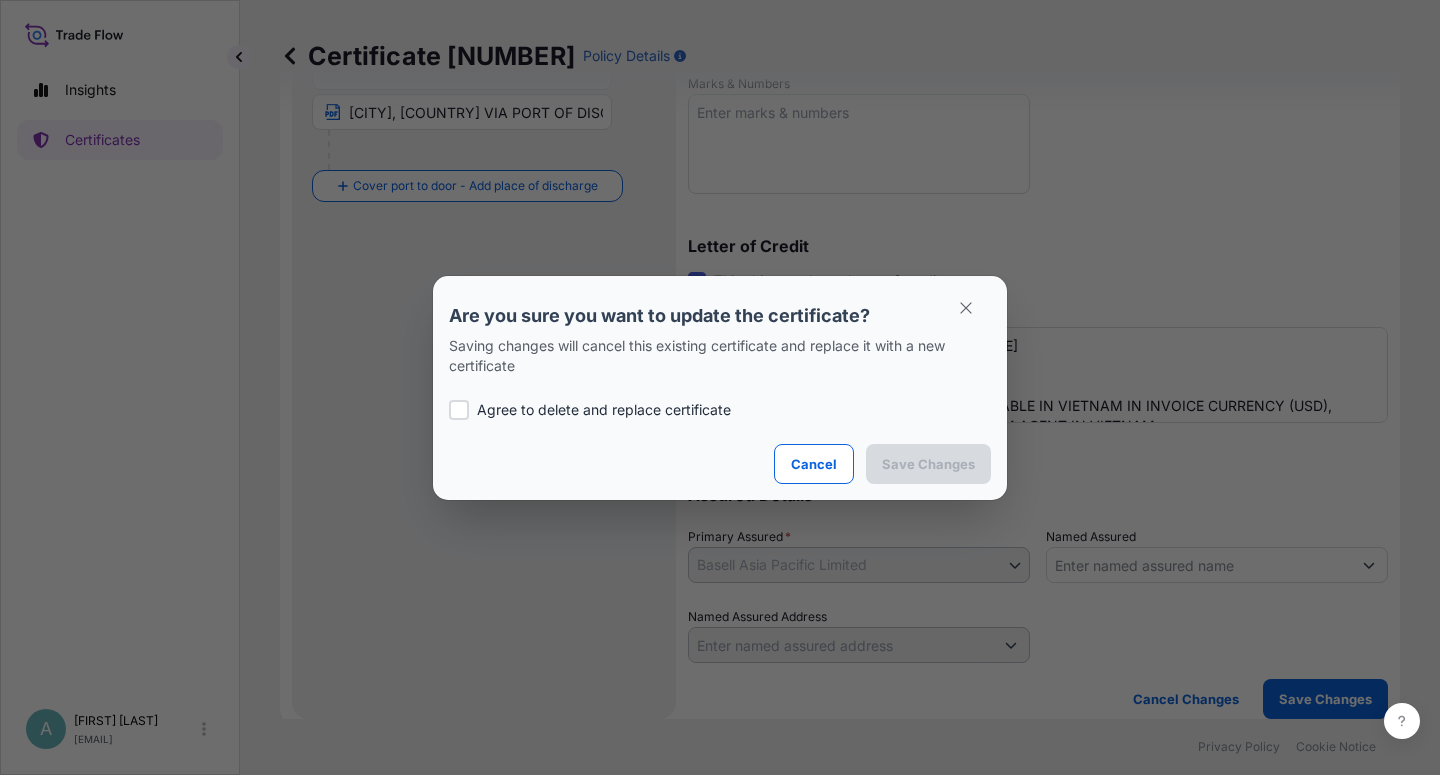 click on "Agree to delete and replace certificate" at bounding box center [604, 410] 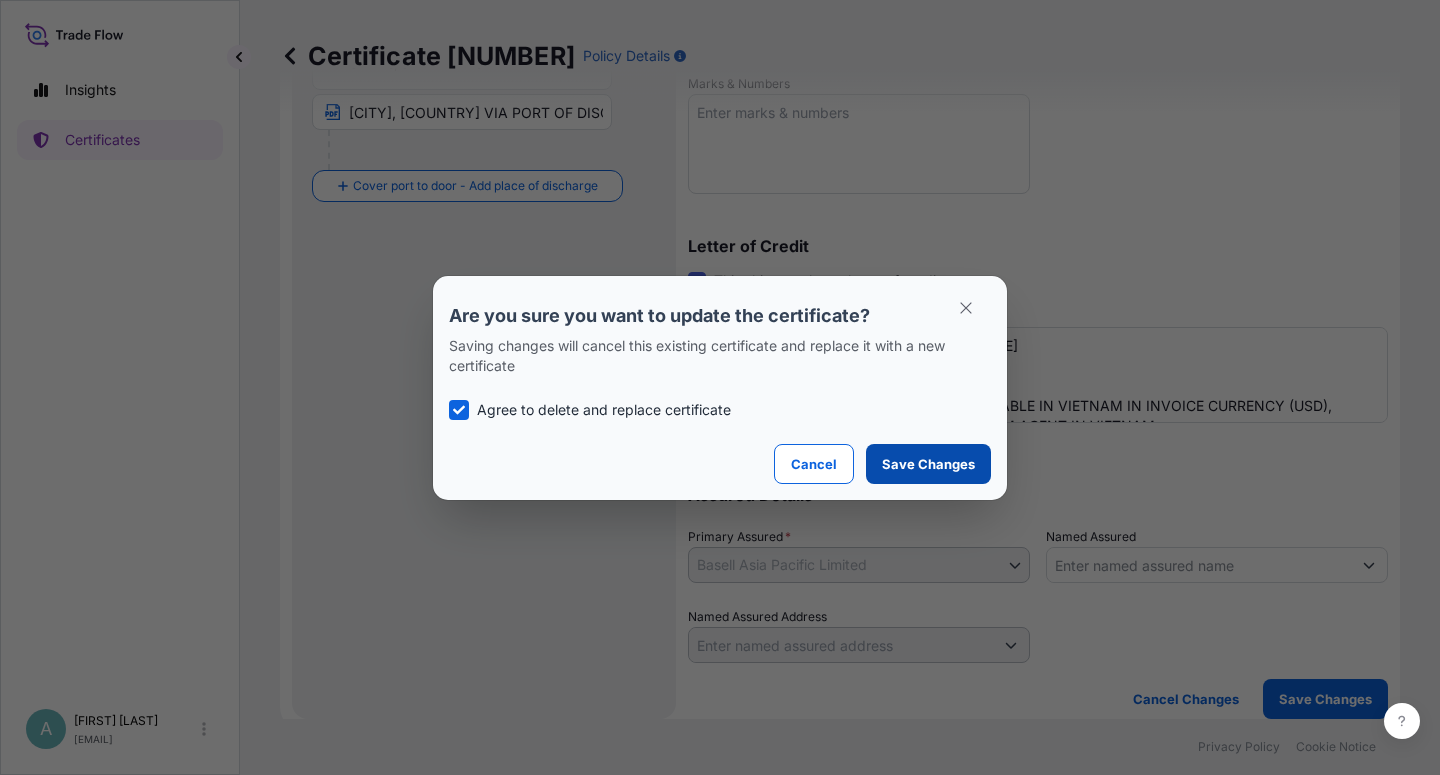 click on "Save Changes" at bounding box center [928, 464] 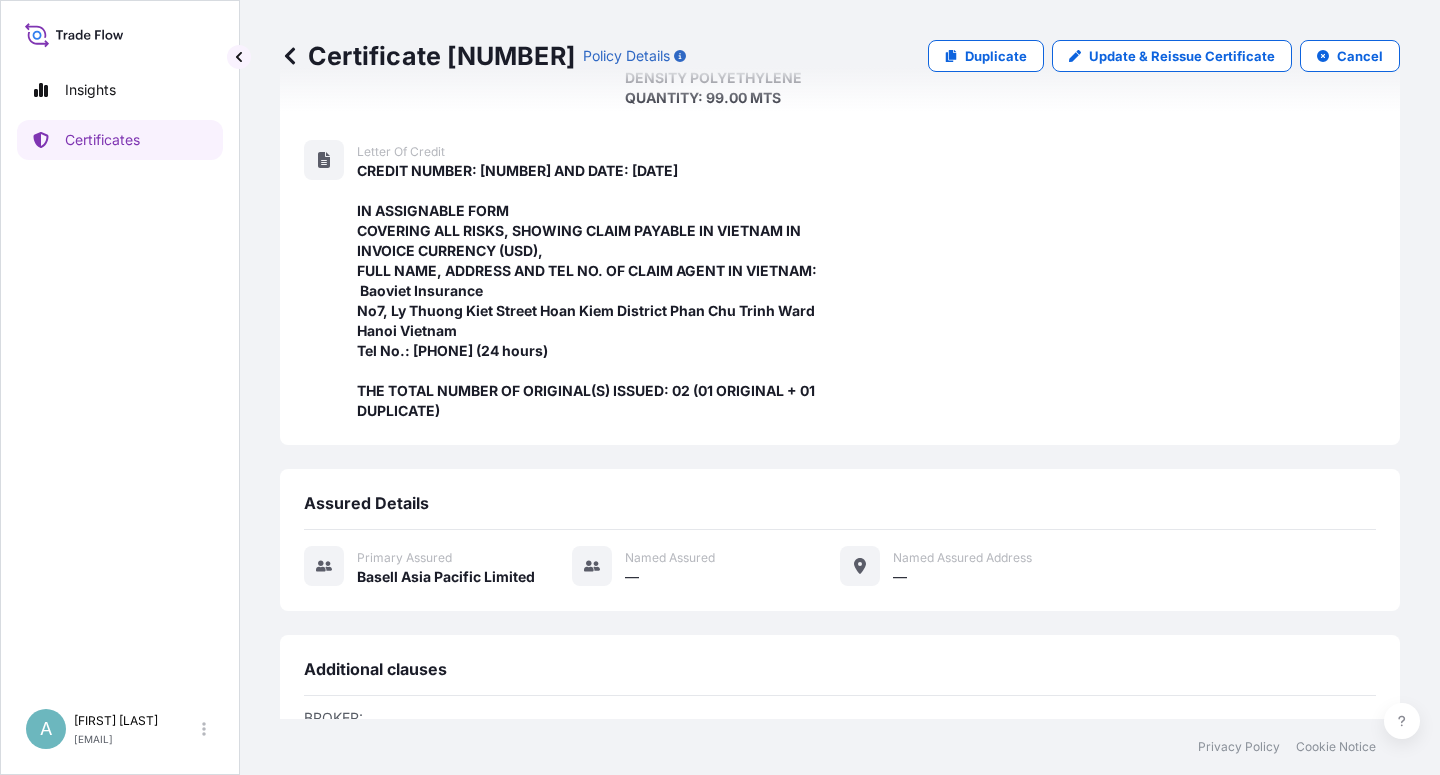 scroll, scrollTop: 694, scrollLeft: 0, axis: vertical 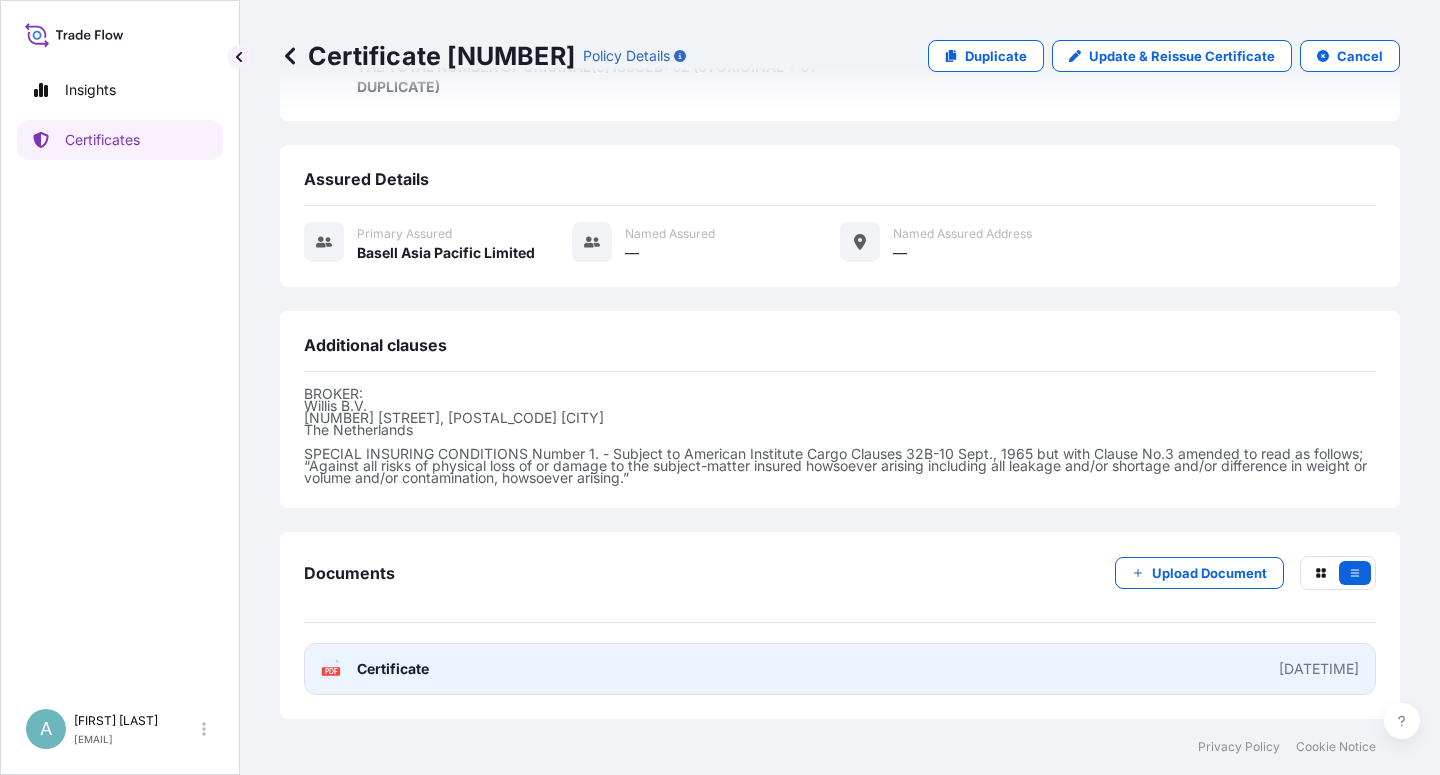 click on "Certificate" at bounding box center [393, 669] 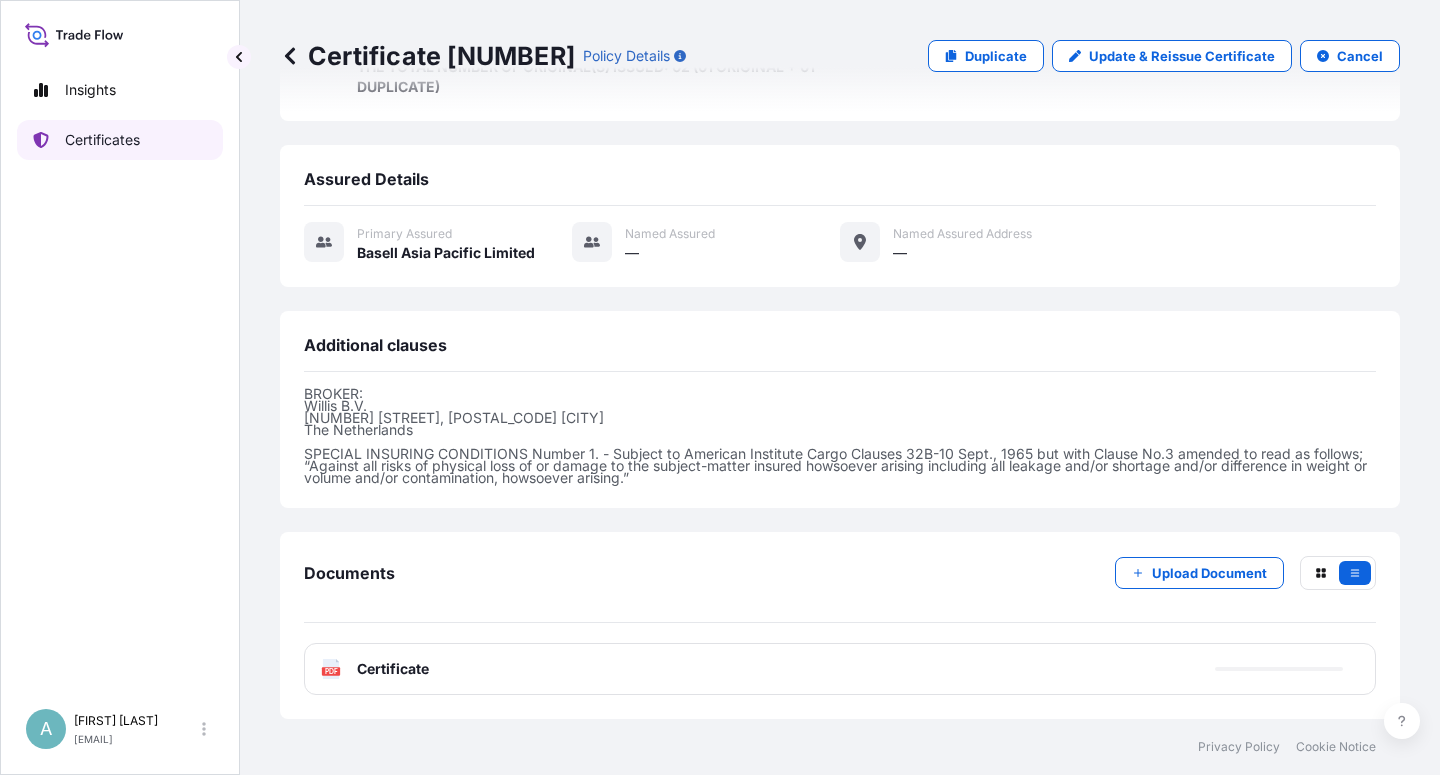 click on "Certificates" at bounding box center [102, 140] 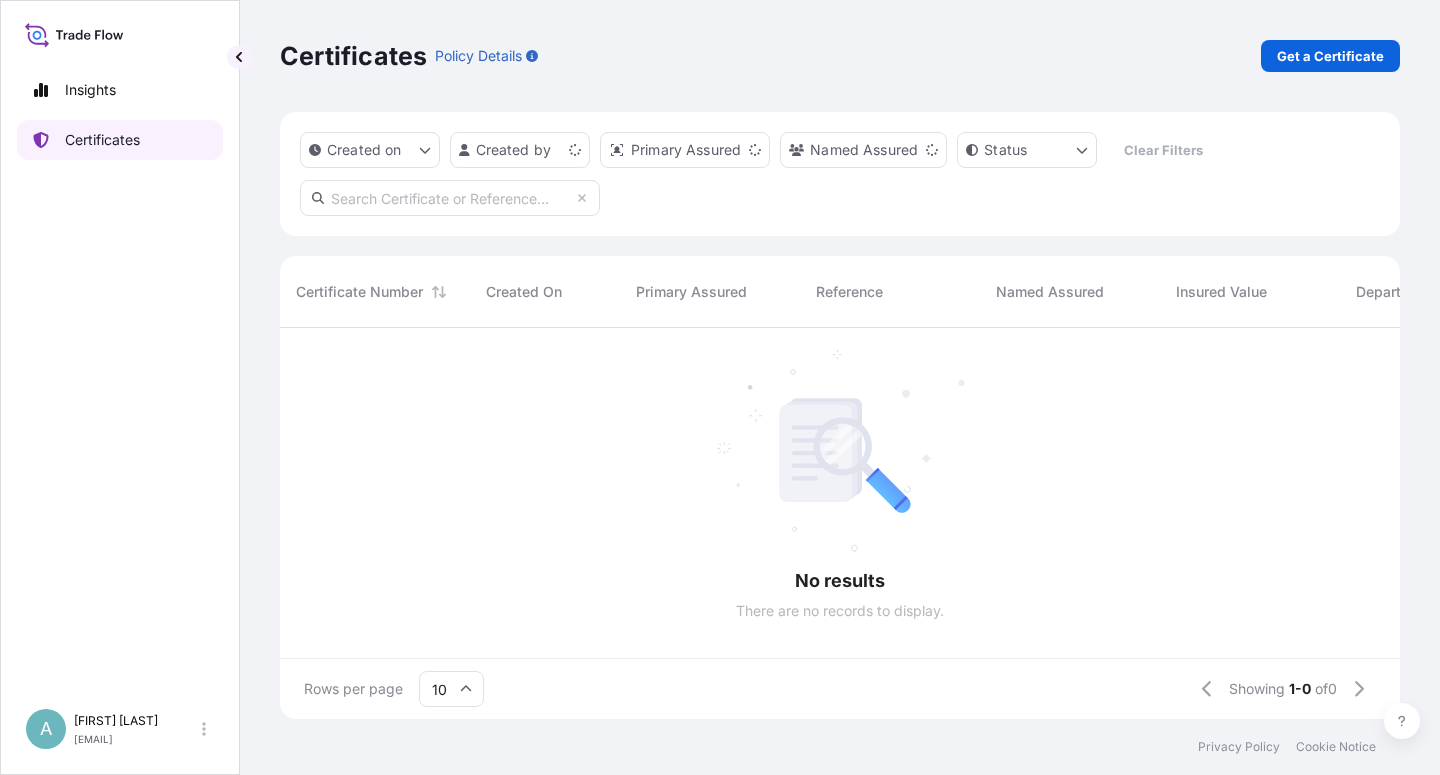 scroll, scrollTop: 0, scrollLeft: 0, axis: both 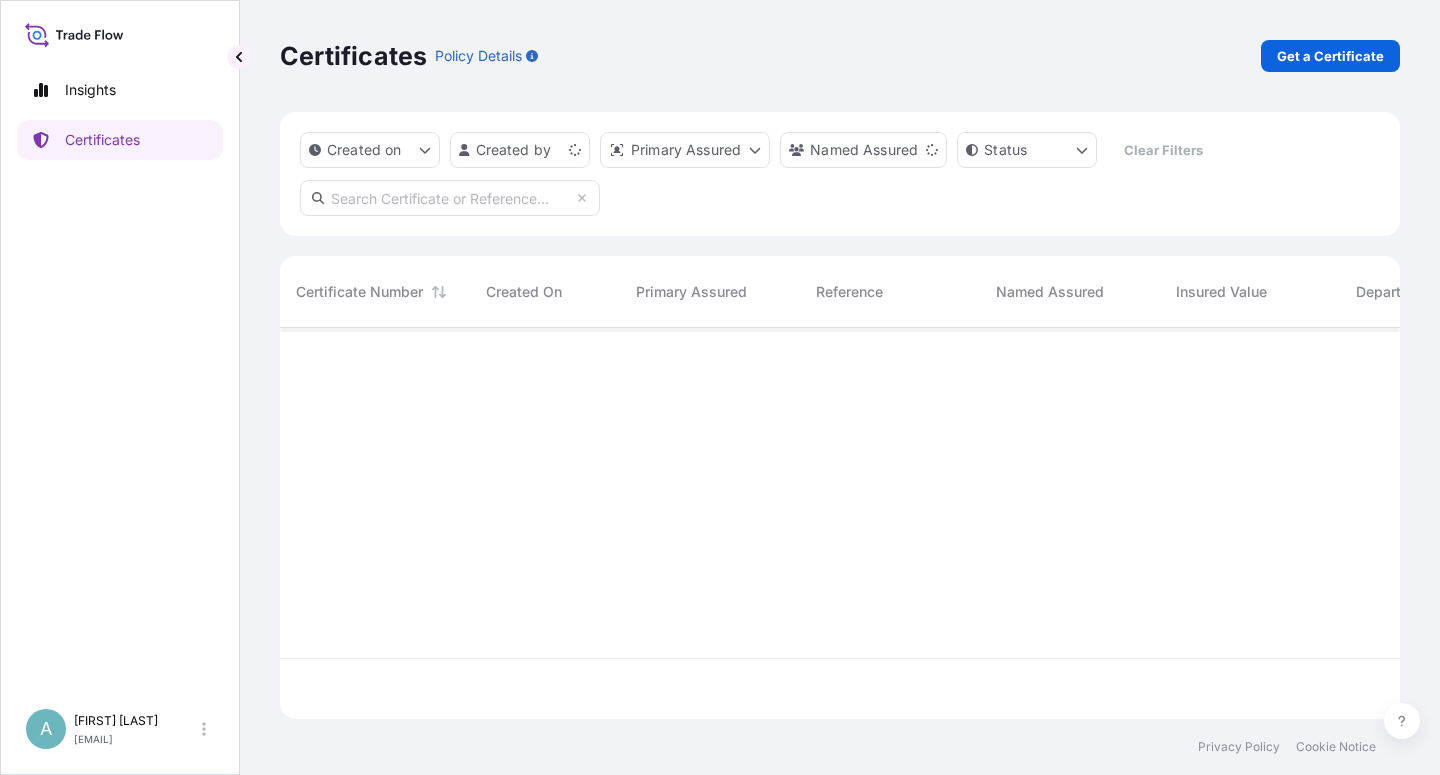 click at bounding box center (450, 198) 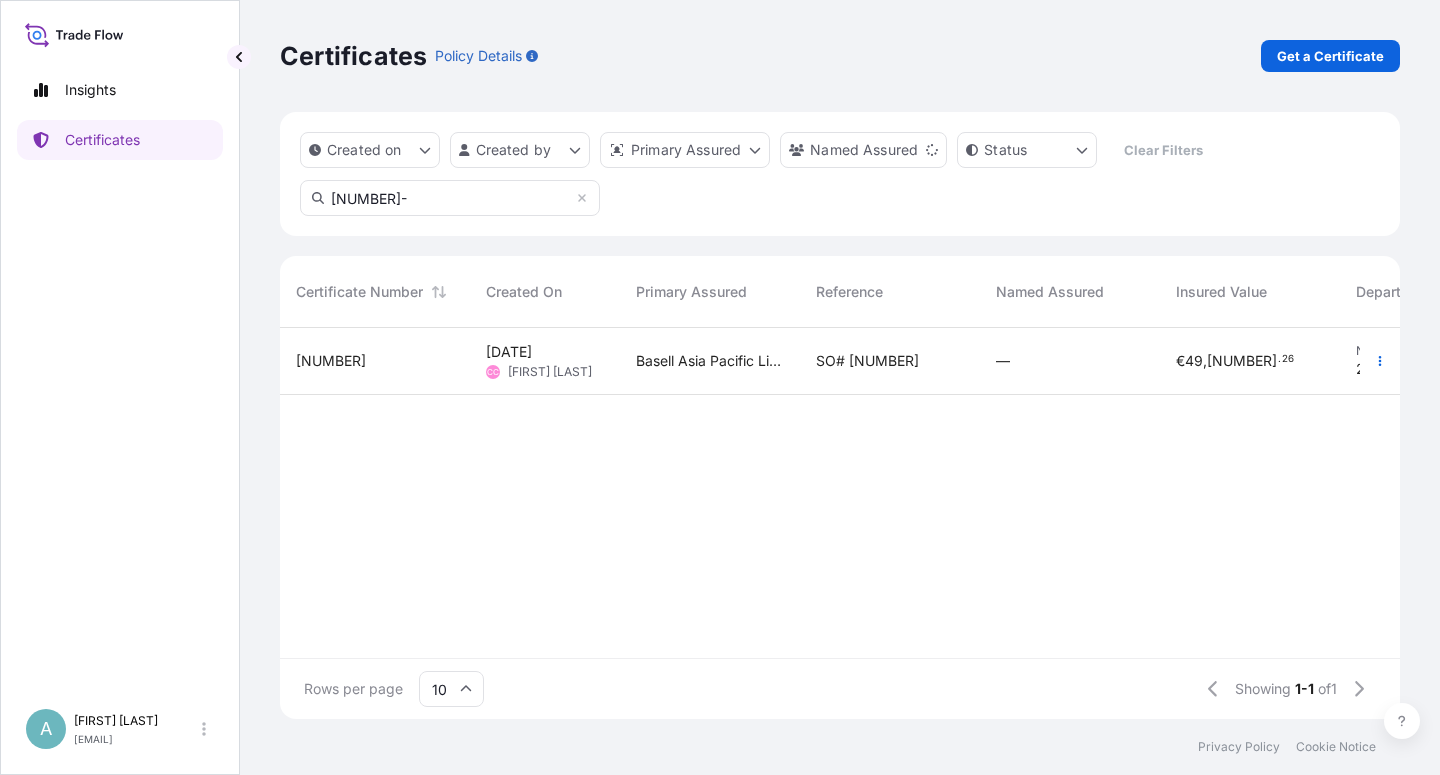 type on "[NUMBER]-" 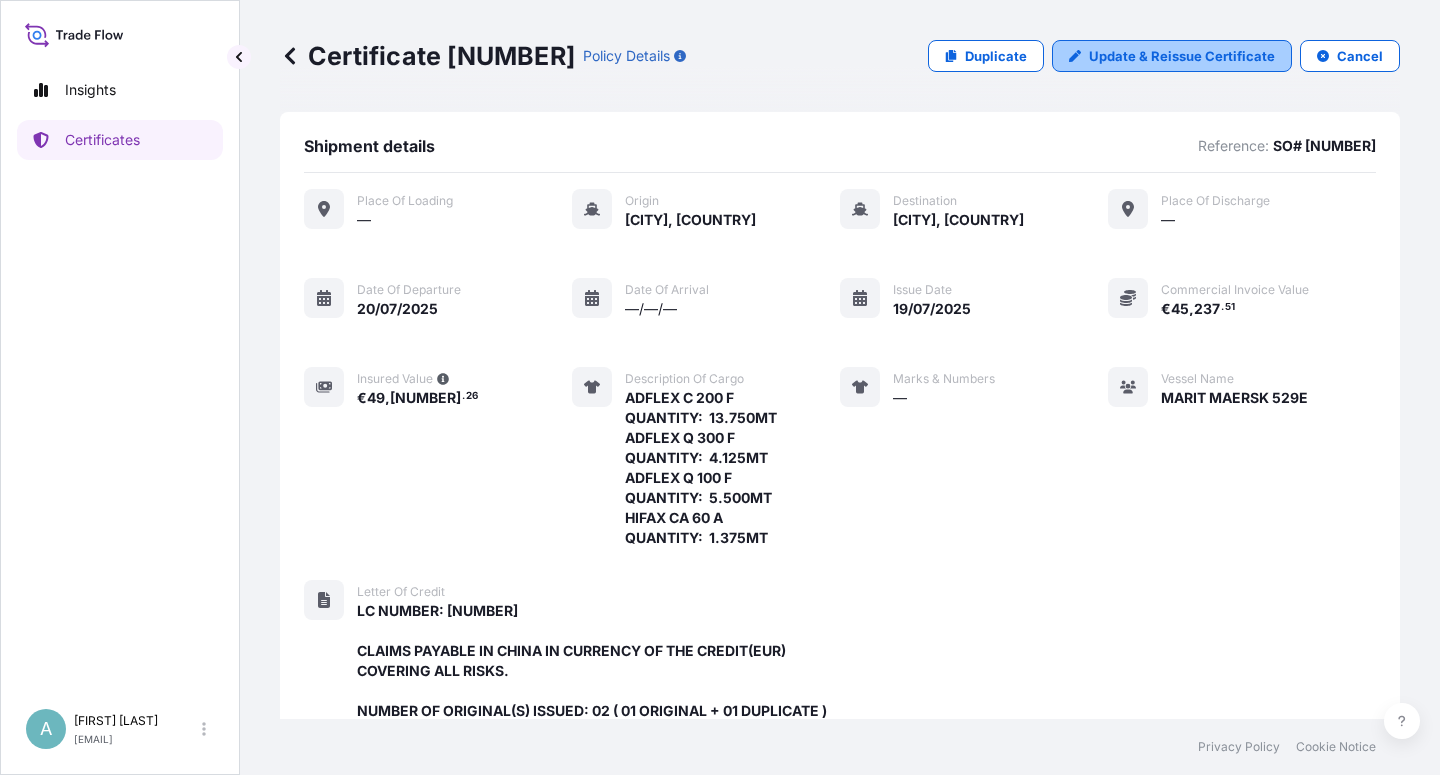 click on "Update & Reissue Certificate" at bounding box center (1182, 56) 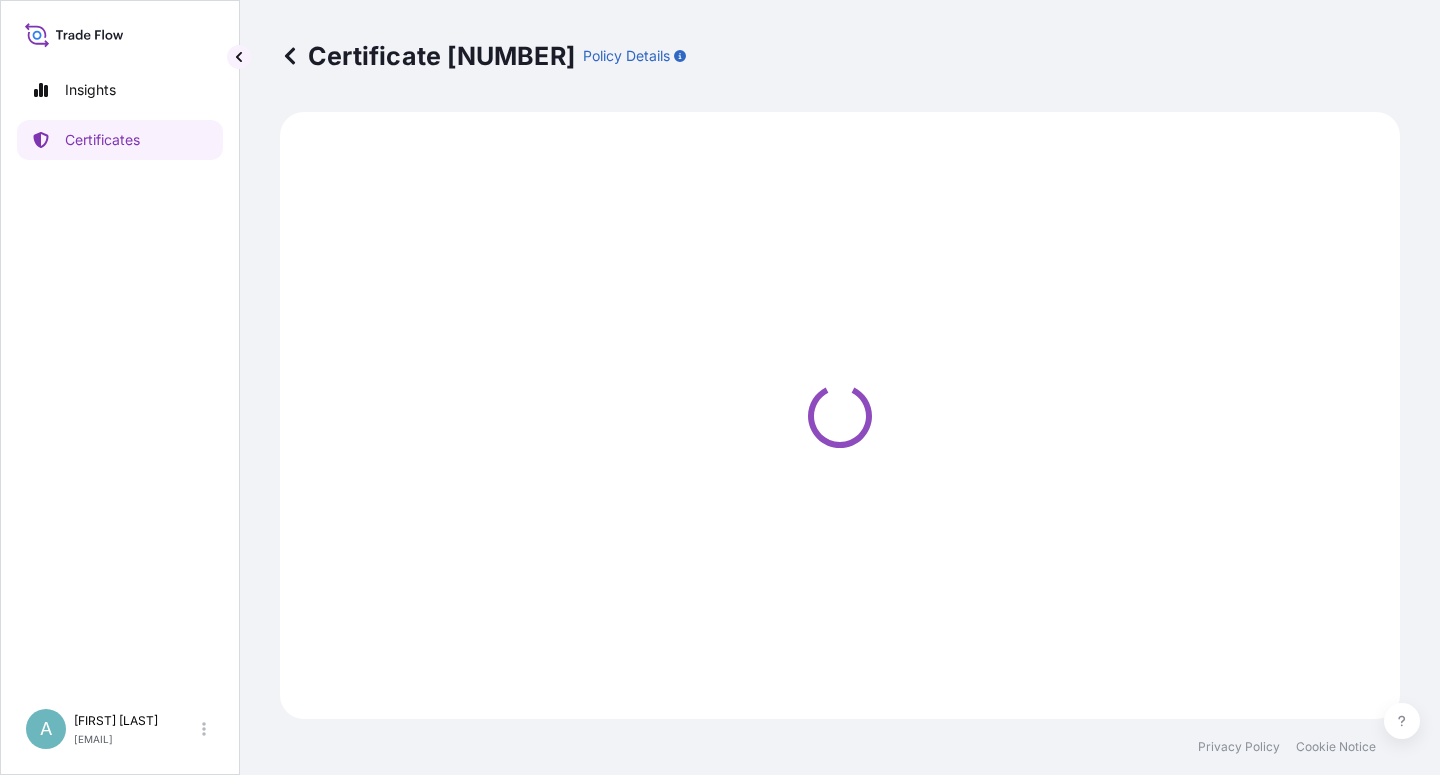 select on "Sea" 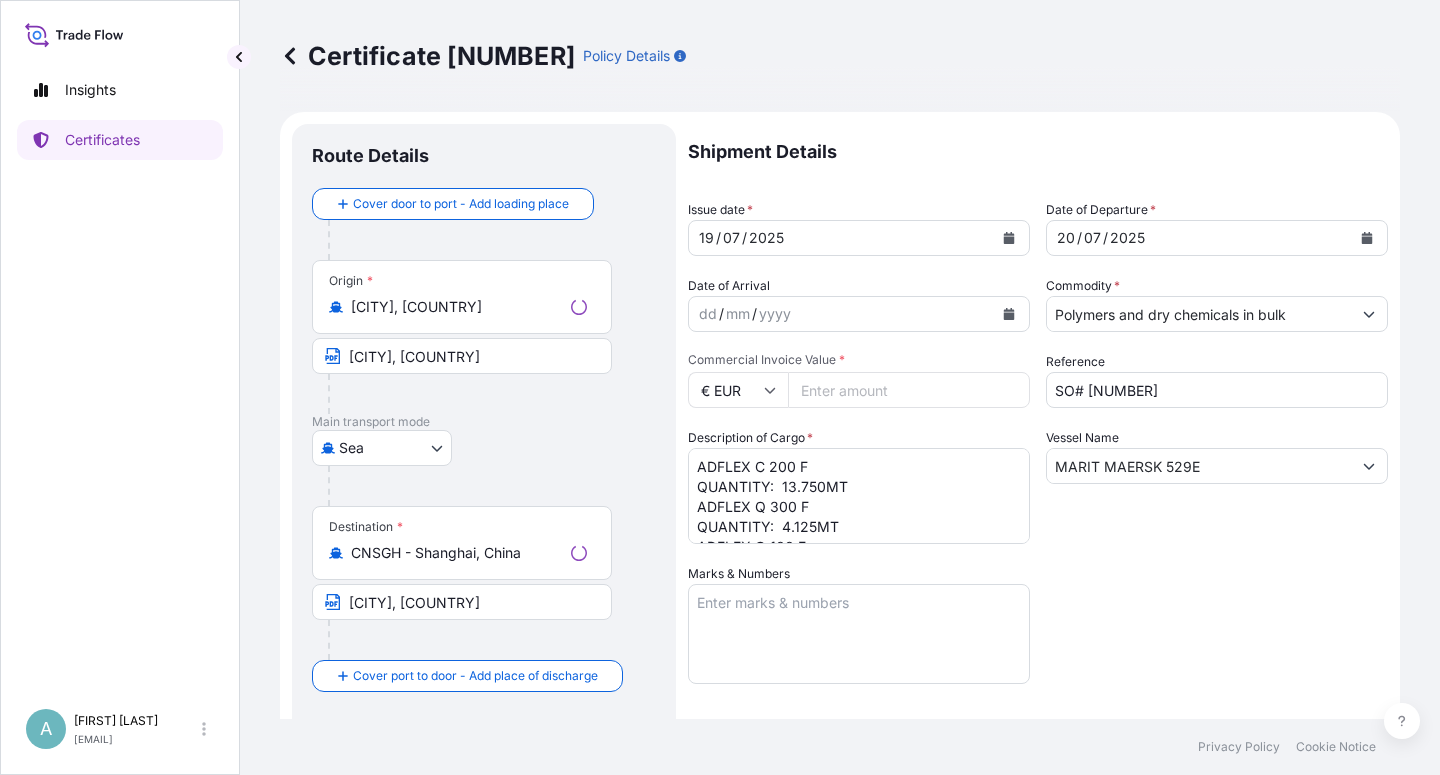 select on "32034" 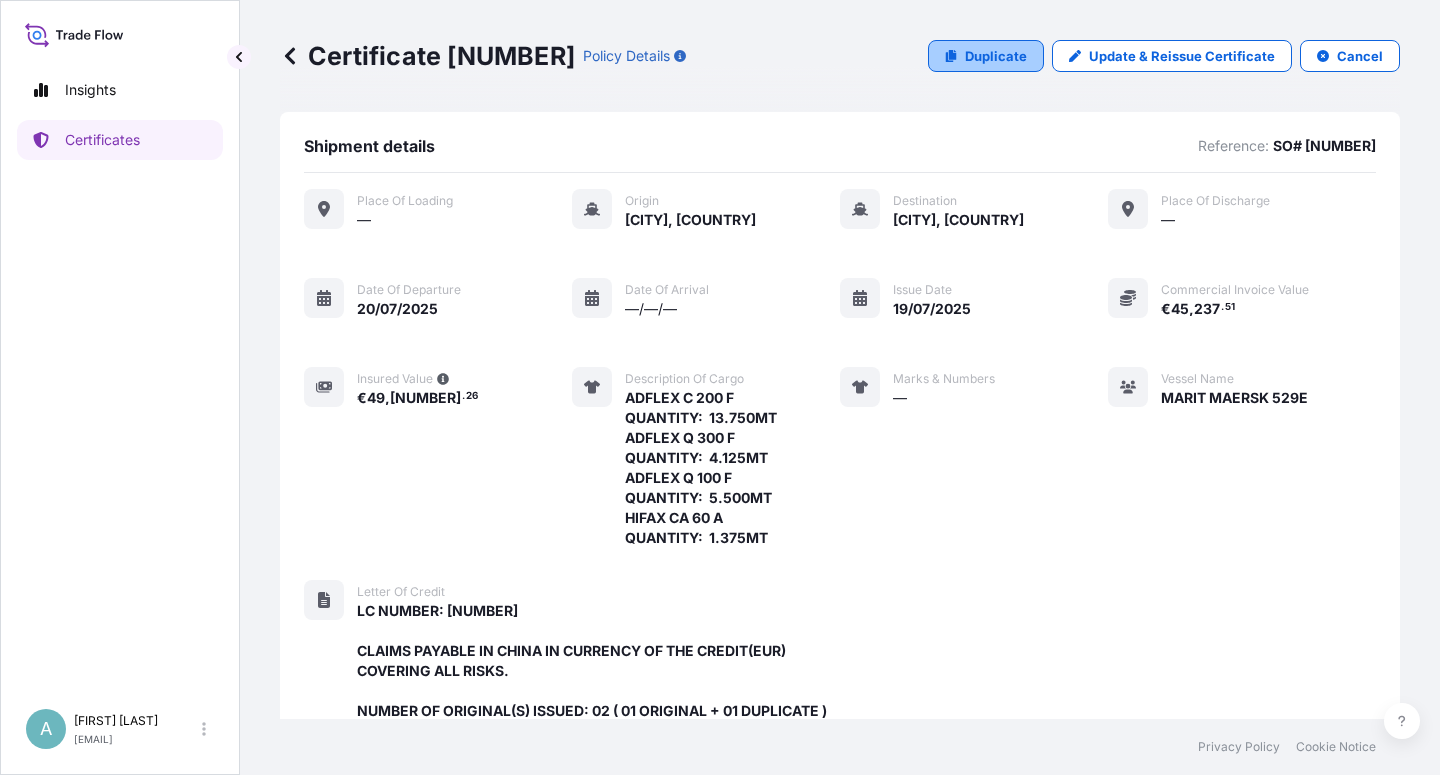 click on "Duplicate" at bounding box center (996, 56) 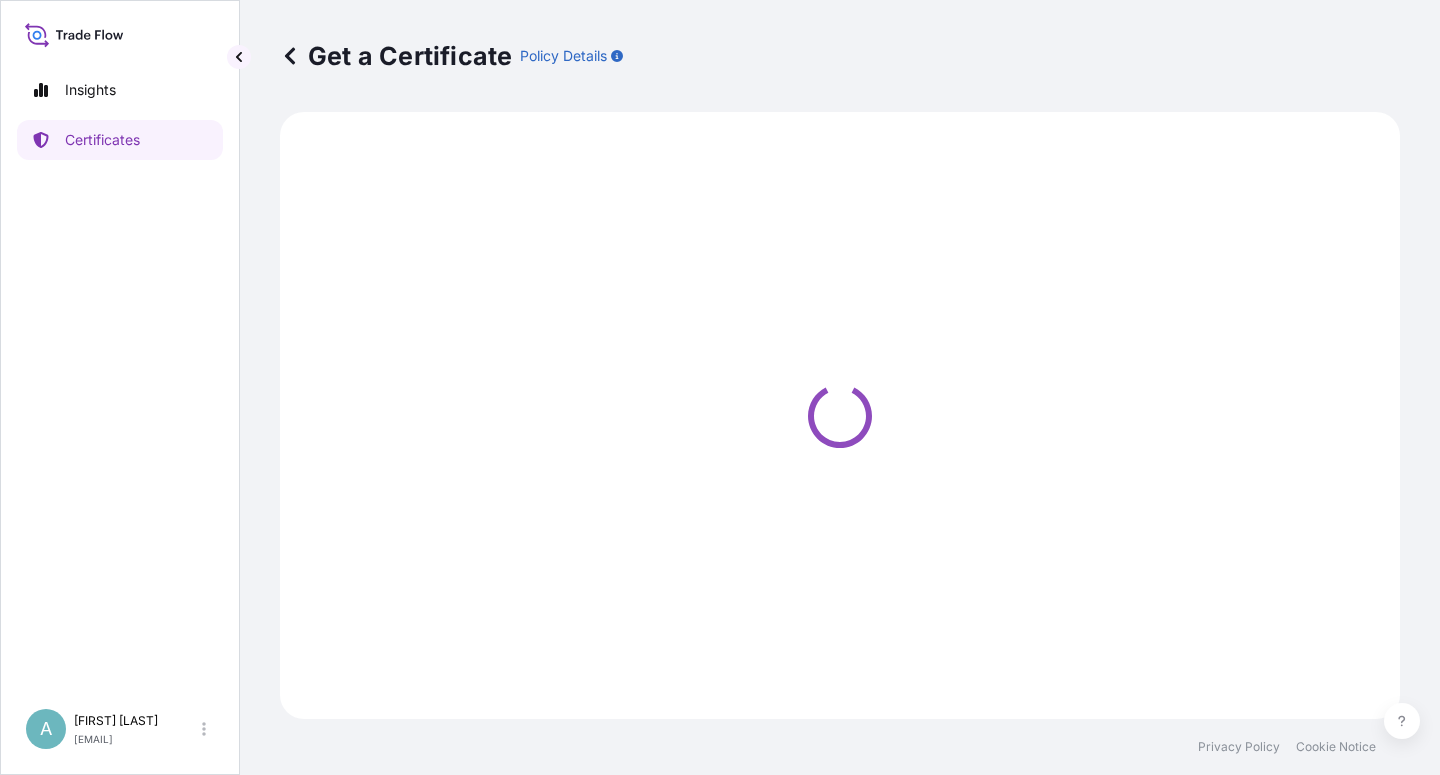select on "Sea" 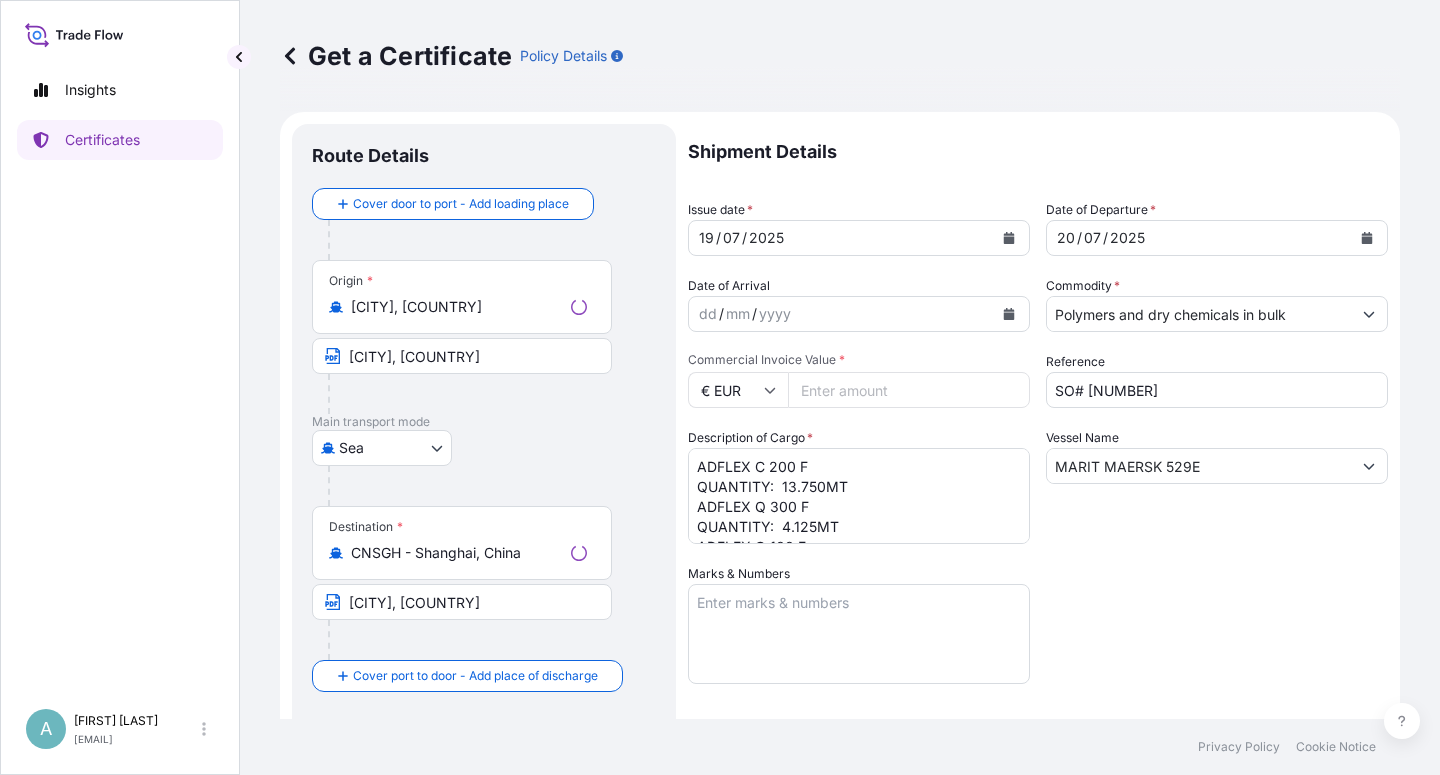 select on "32034" 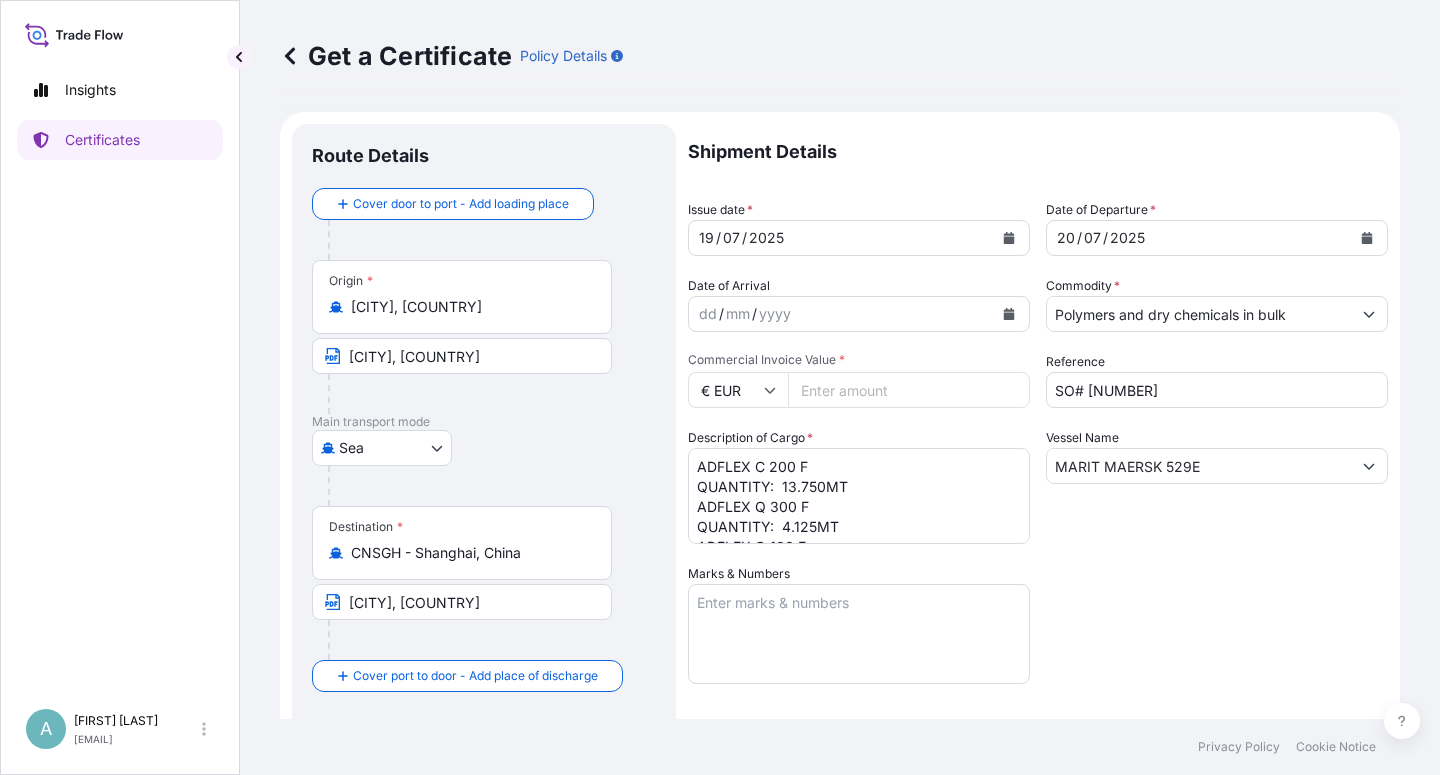 click 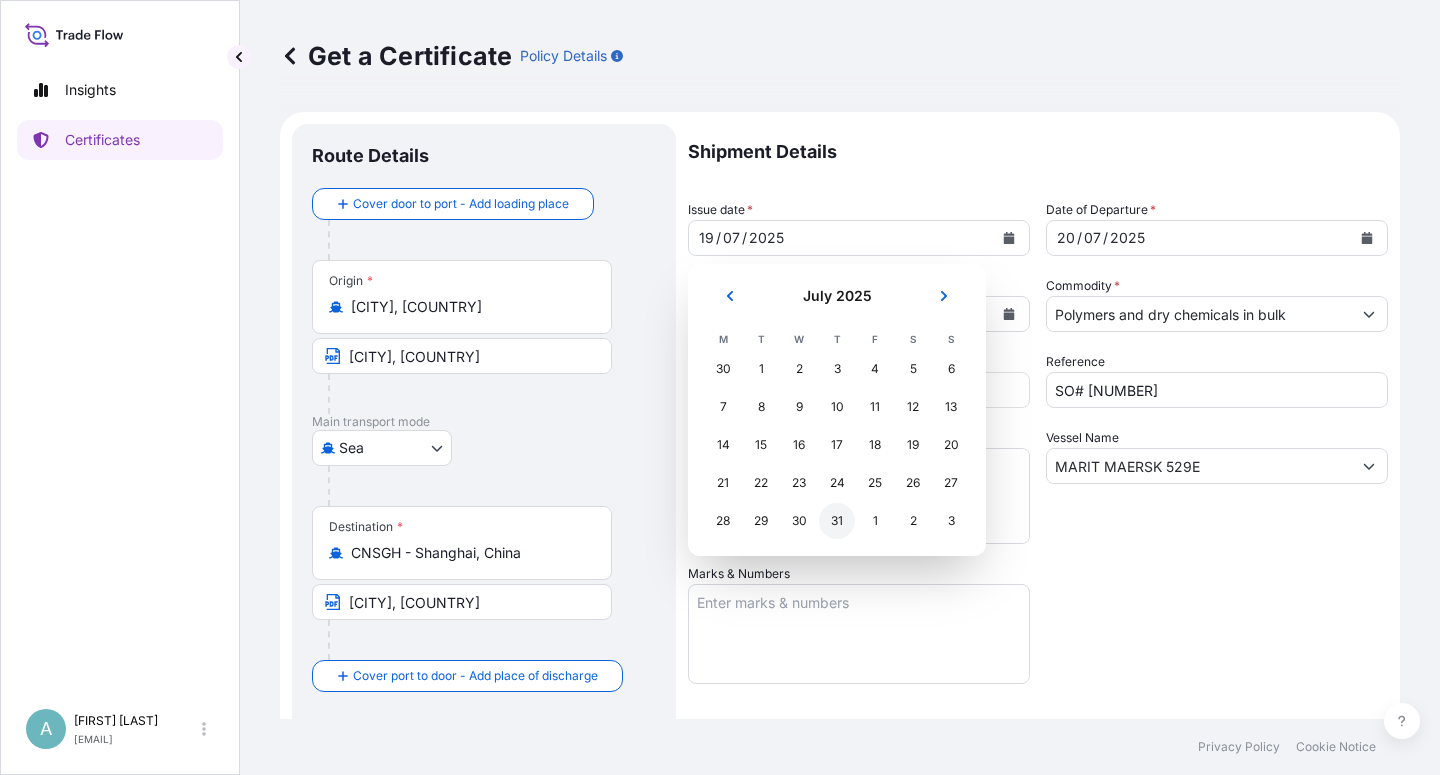 click on "31" at bounding box center [837, 521] 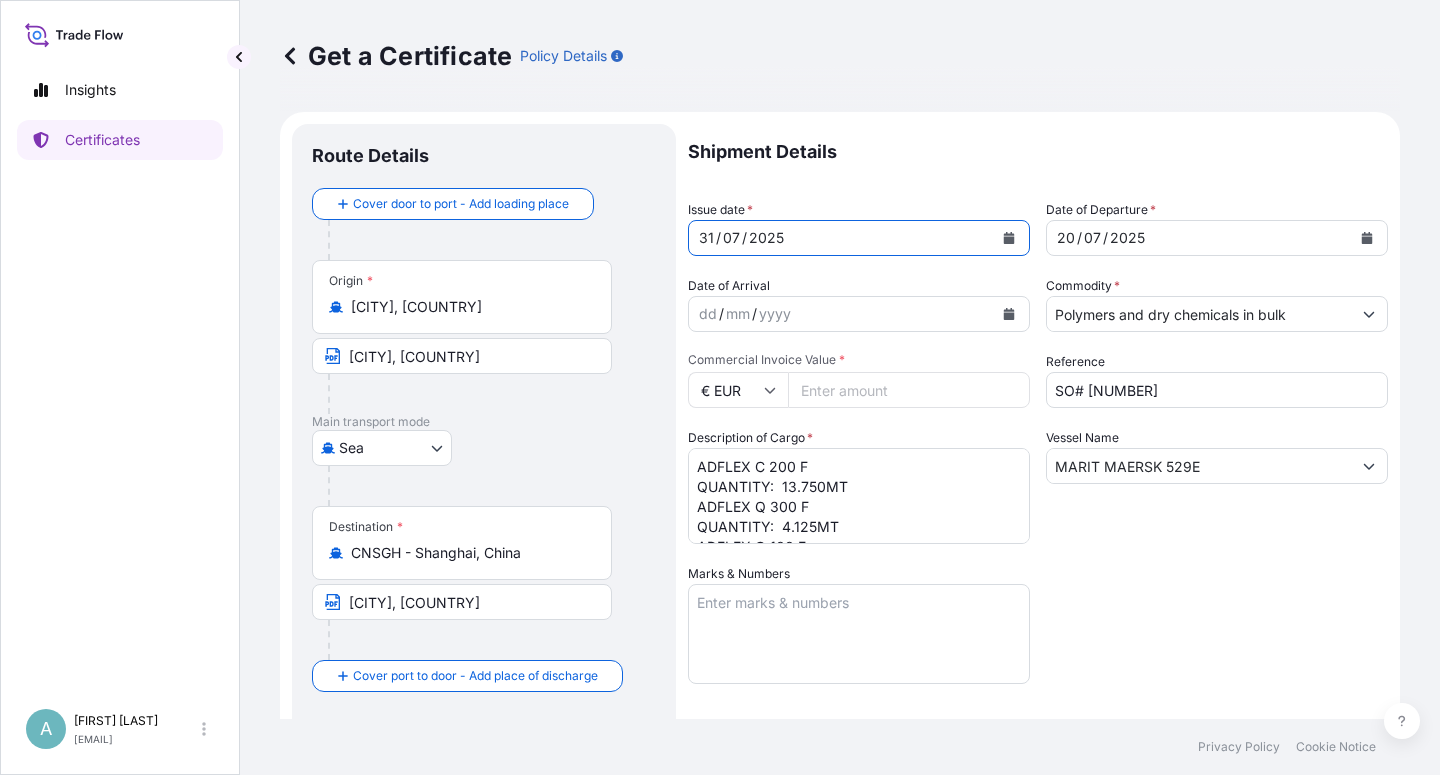 click 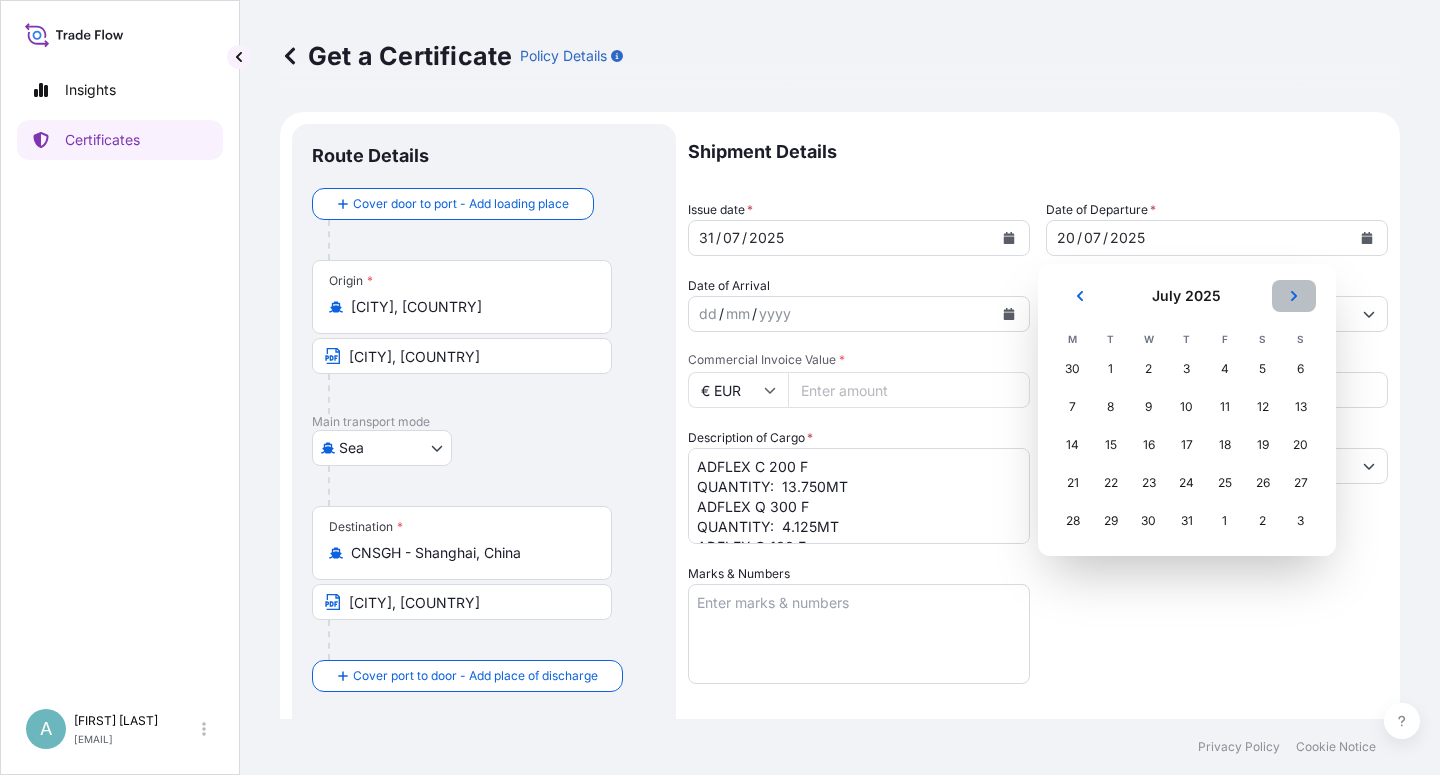 click 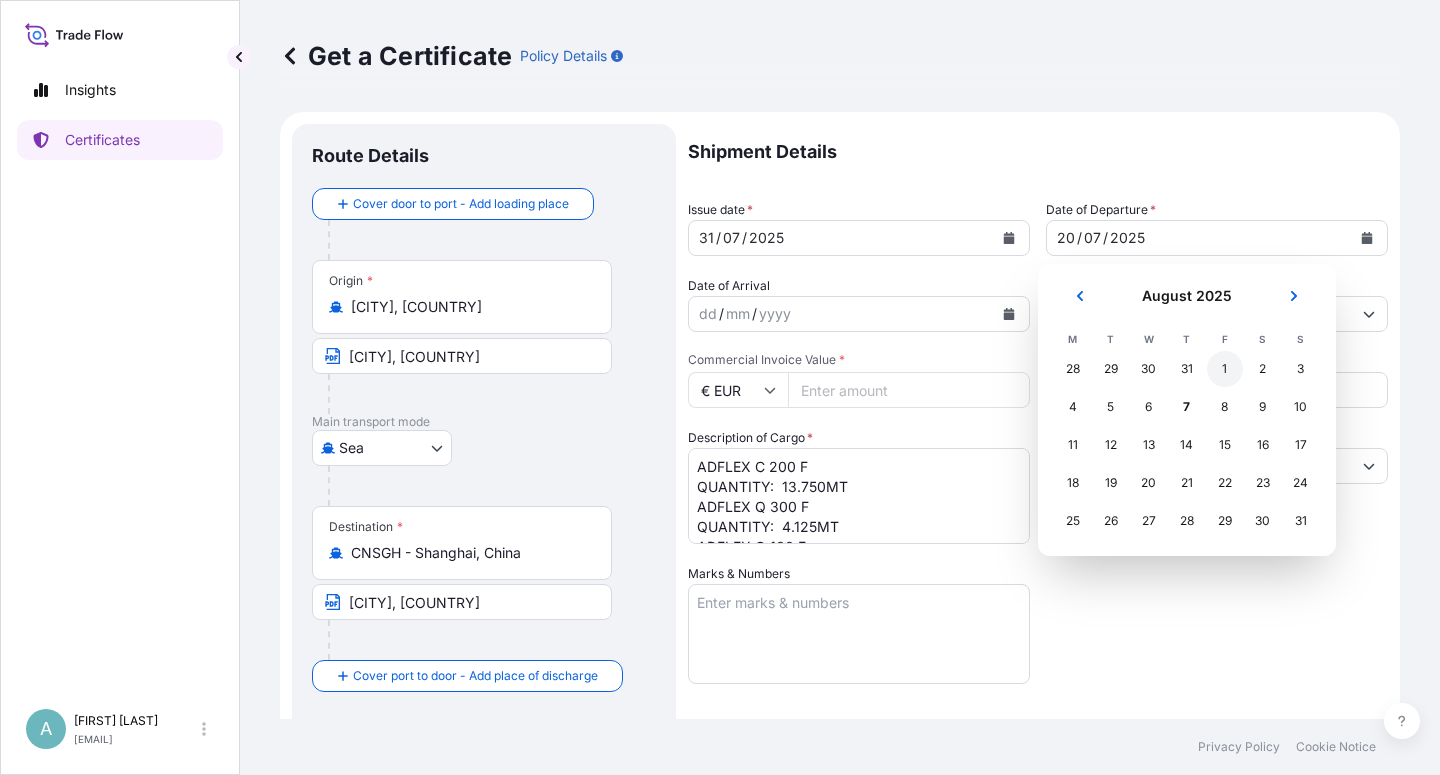 click on "1" at bounding box center (1225, 369) 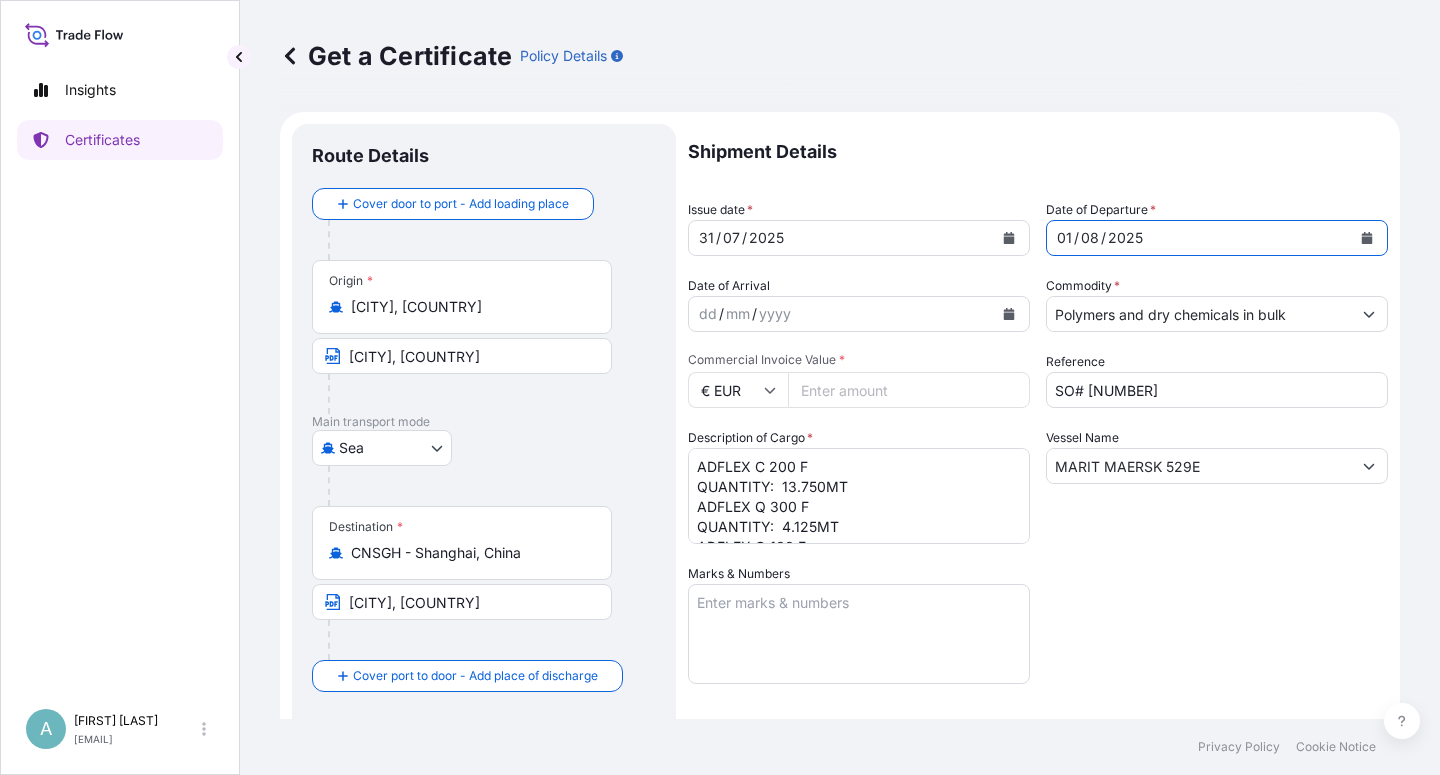 drag, startPoint x: 1207, startPoint y: 623, endPoint x: 1215, endPoint y: 613, distance: 12.806249 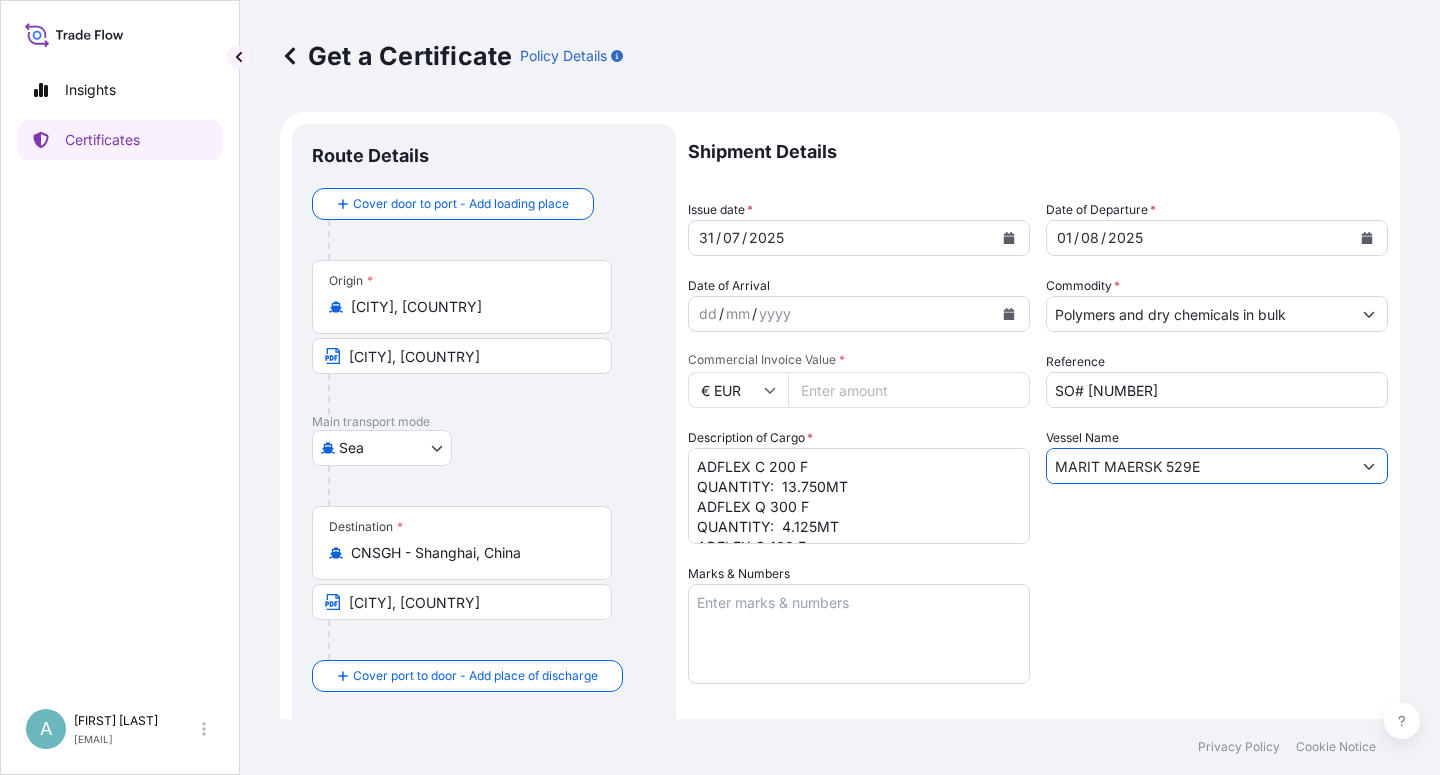 drag, startPoint x: 1208, startPoint y: 461, endPoint x: 985, endPoint y: 489, distance: 224.75098 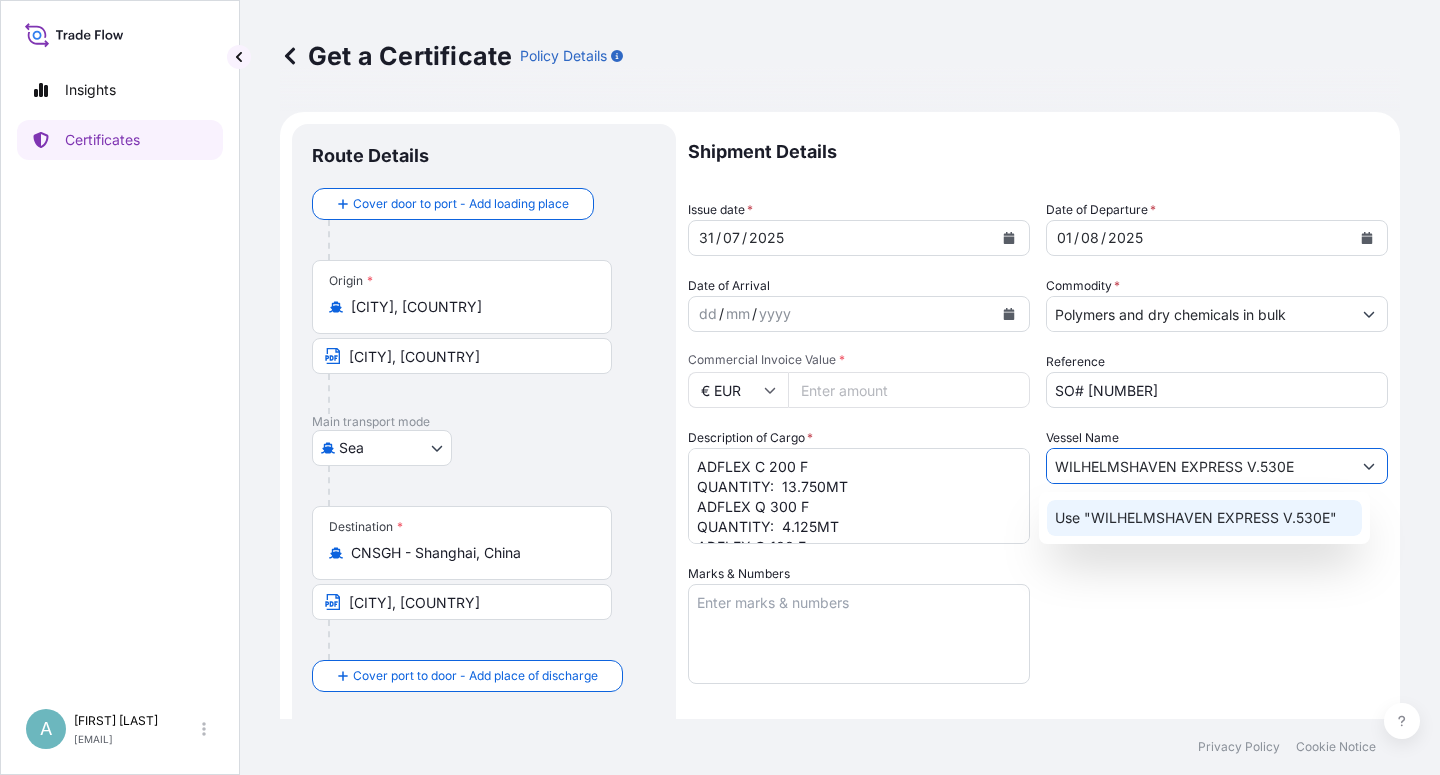 type on "WILHELMSHAVEN EXPRESS V.530E" 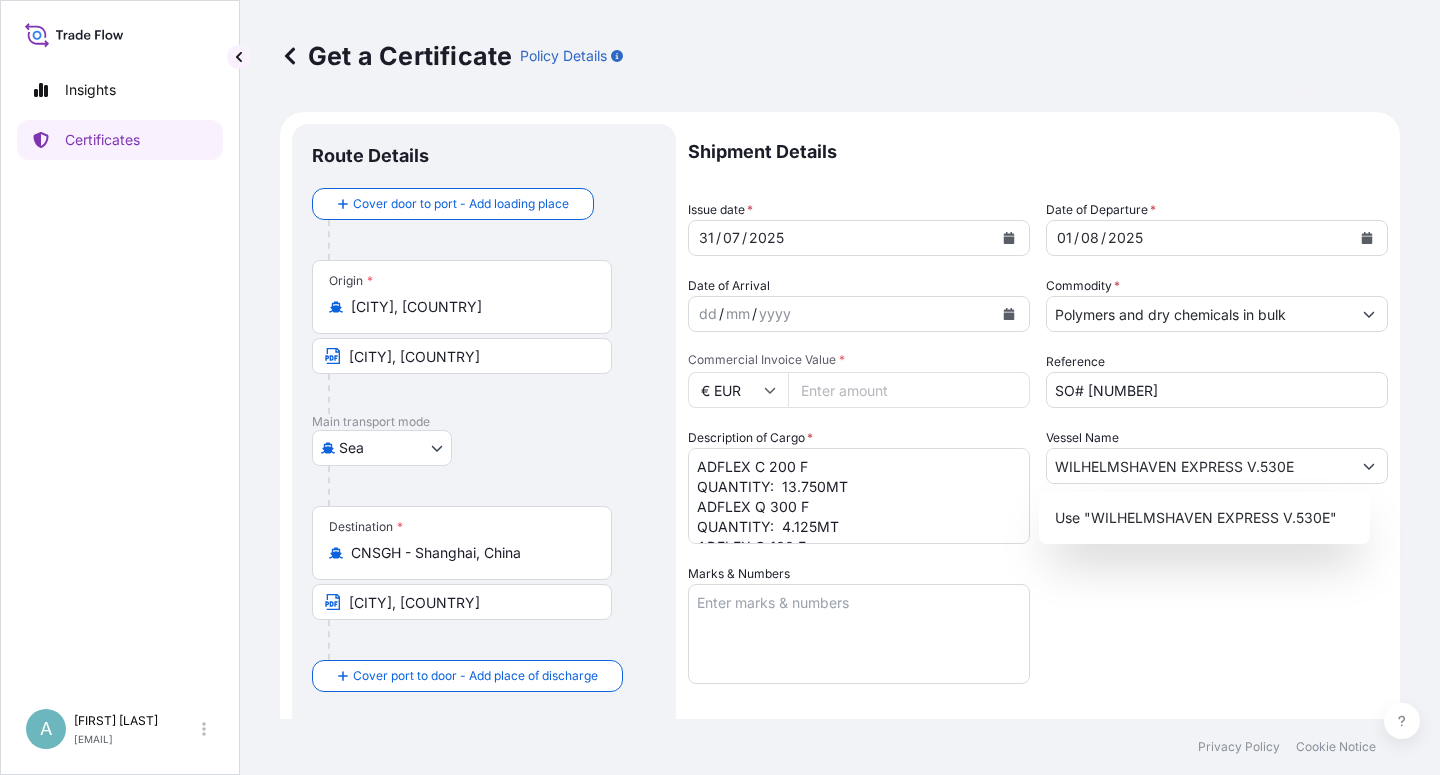 drag, startPoint x: 1134, startPoint y: 630, endPoint x: 1147, endPoint y: 633, distance: 13.341664 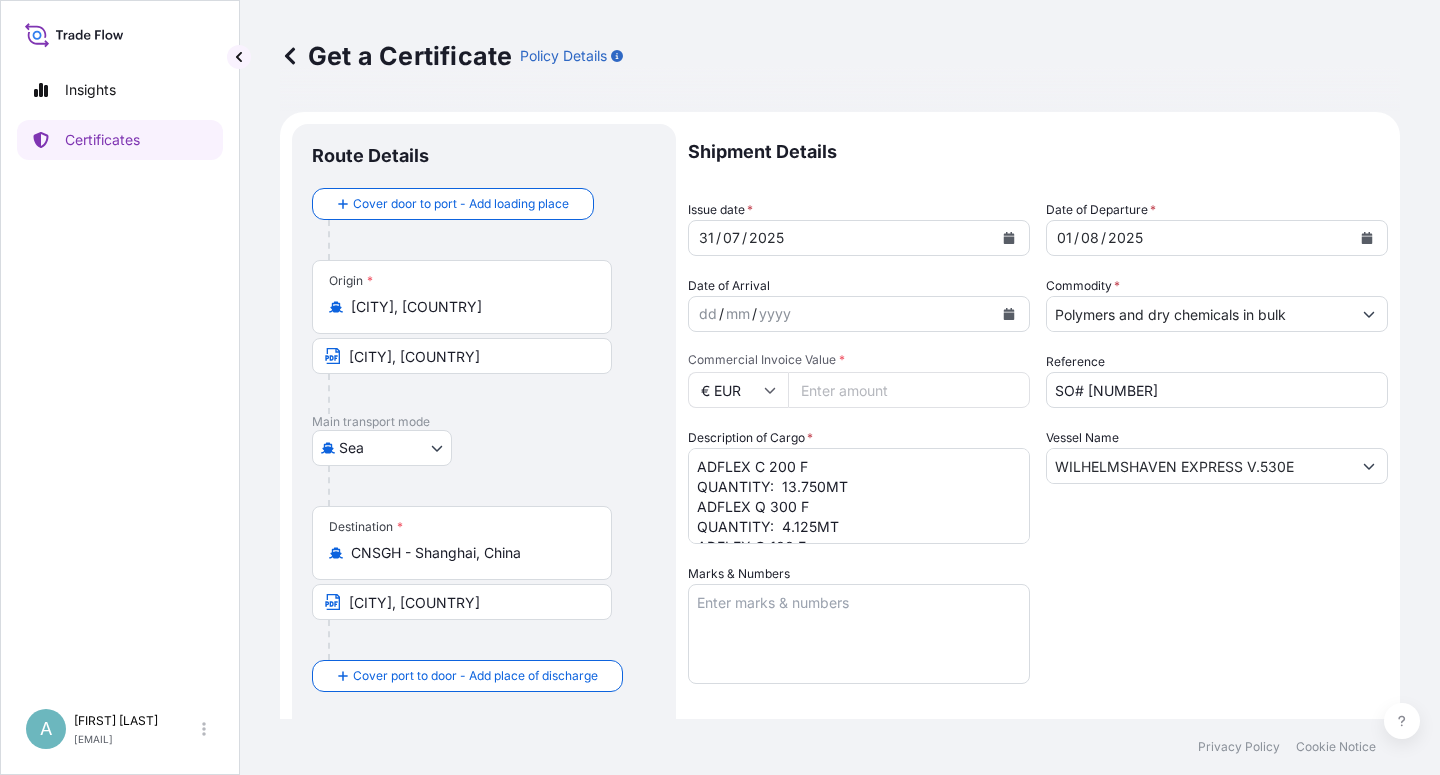 click on "[NUMBER]" at bounding box center (909, 390) 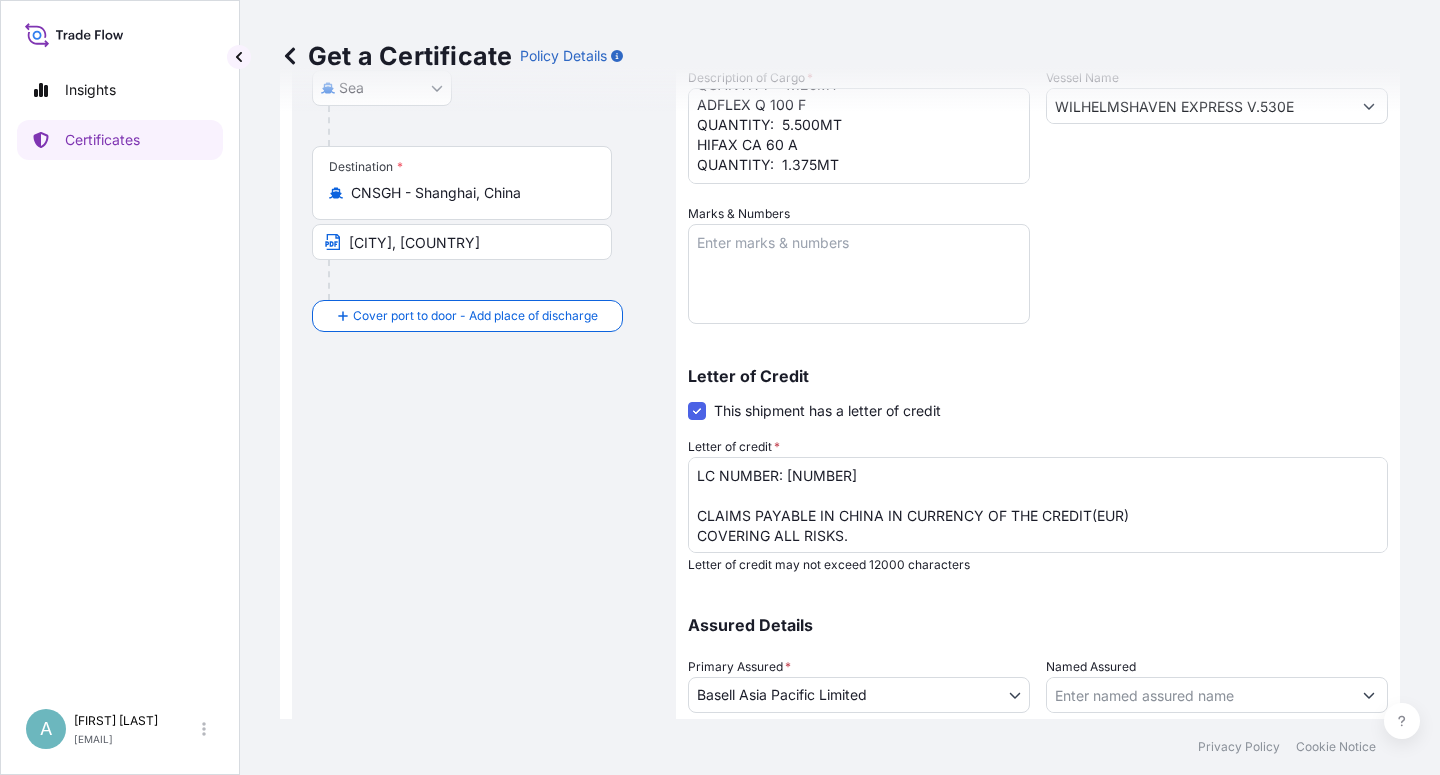 scroll, scrollTop: 490, scrollLeft: 0, axis: vertical 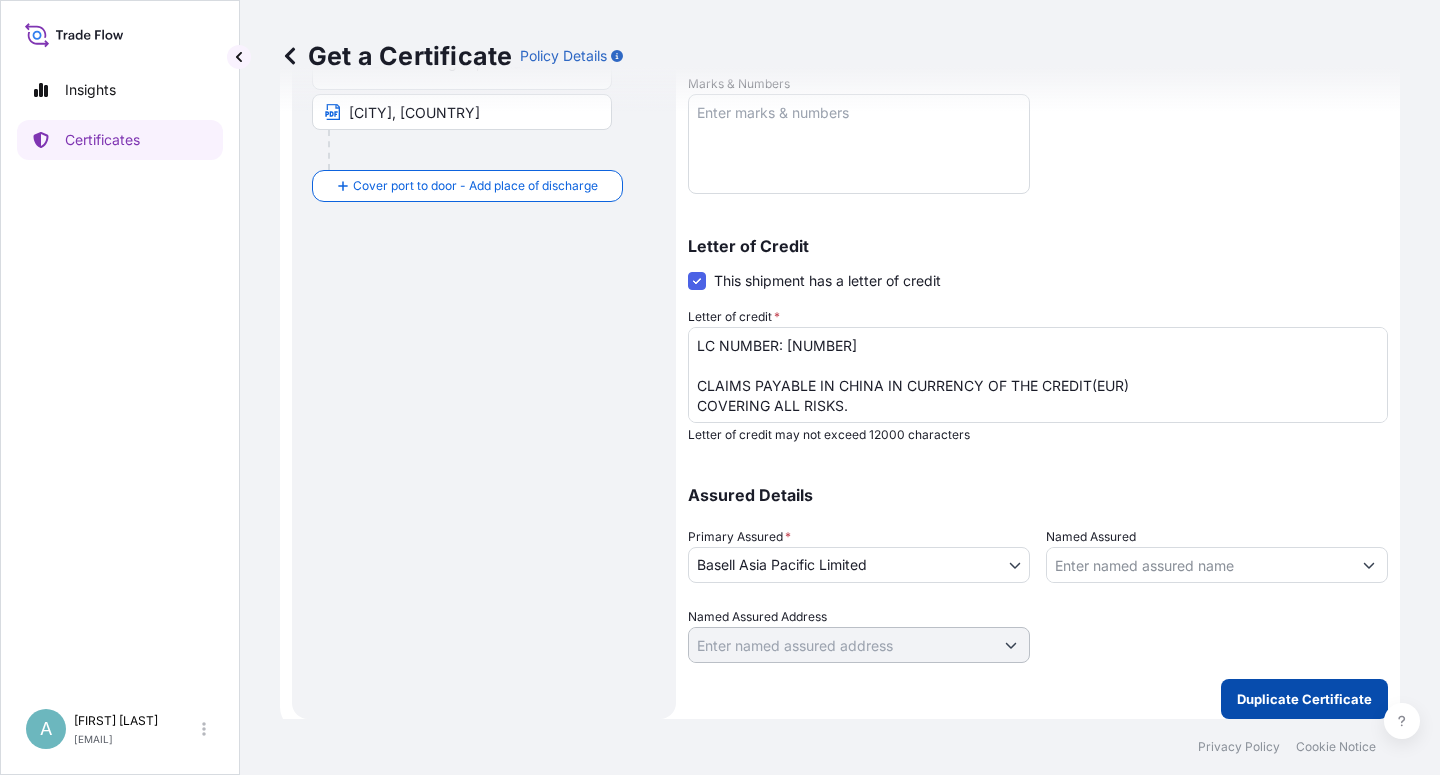 click on "Duplicate Certificate" at bounding box center (1304, 699) 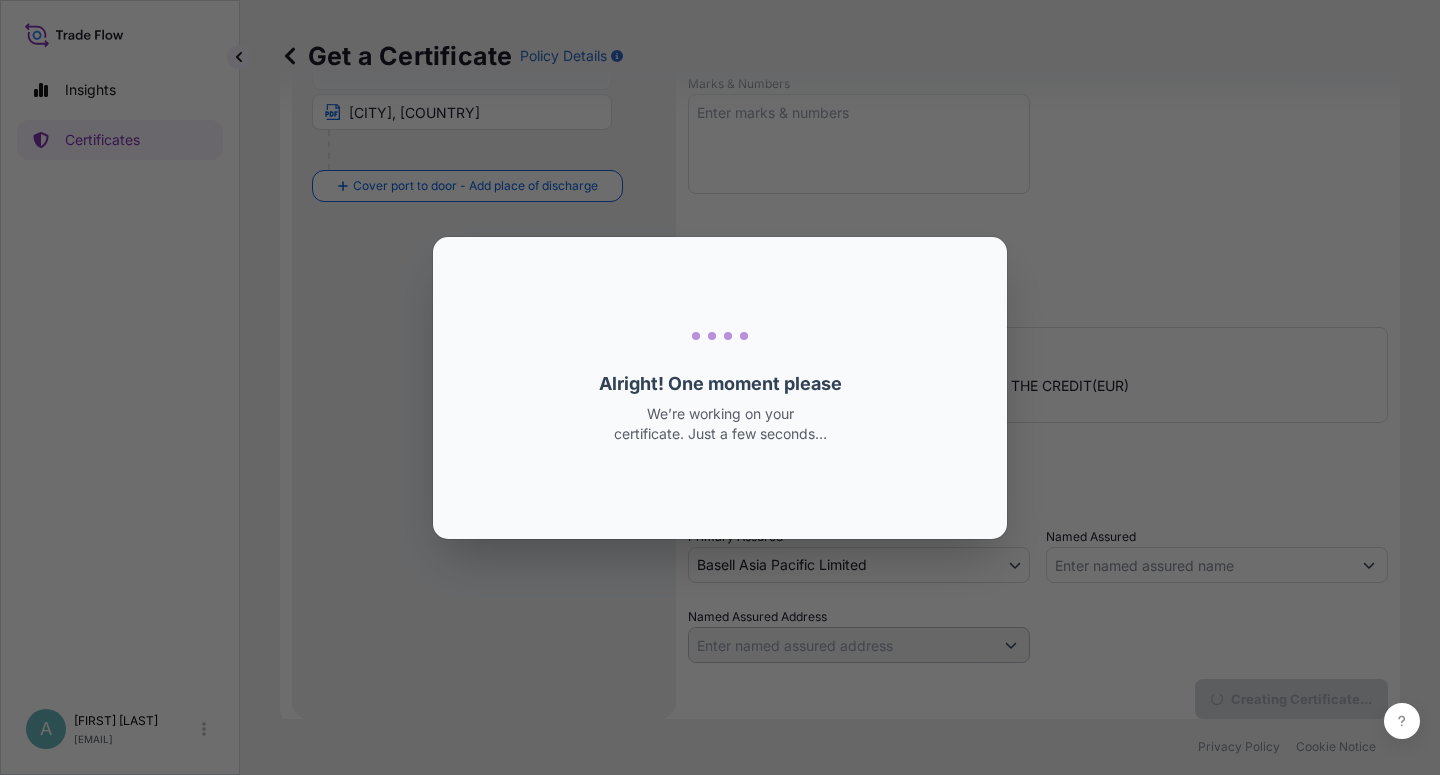 scroll, scrollTop: 0, scrollLeft: 0, axis: both 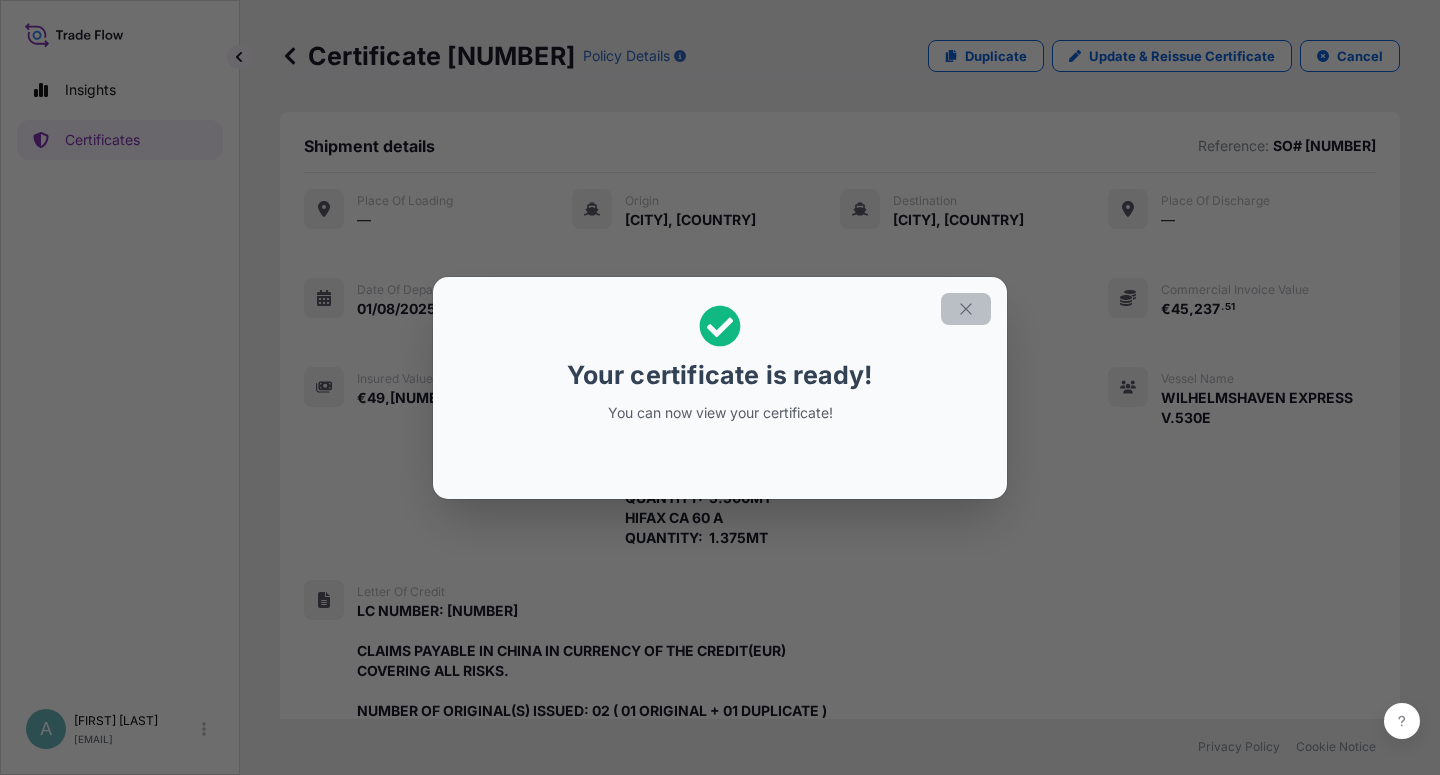 click 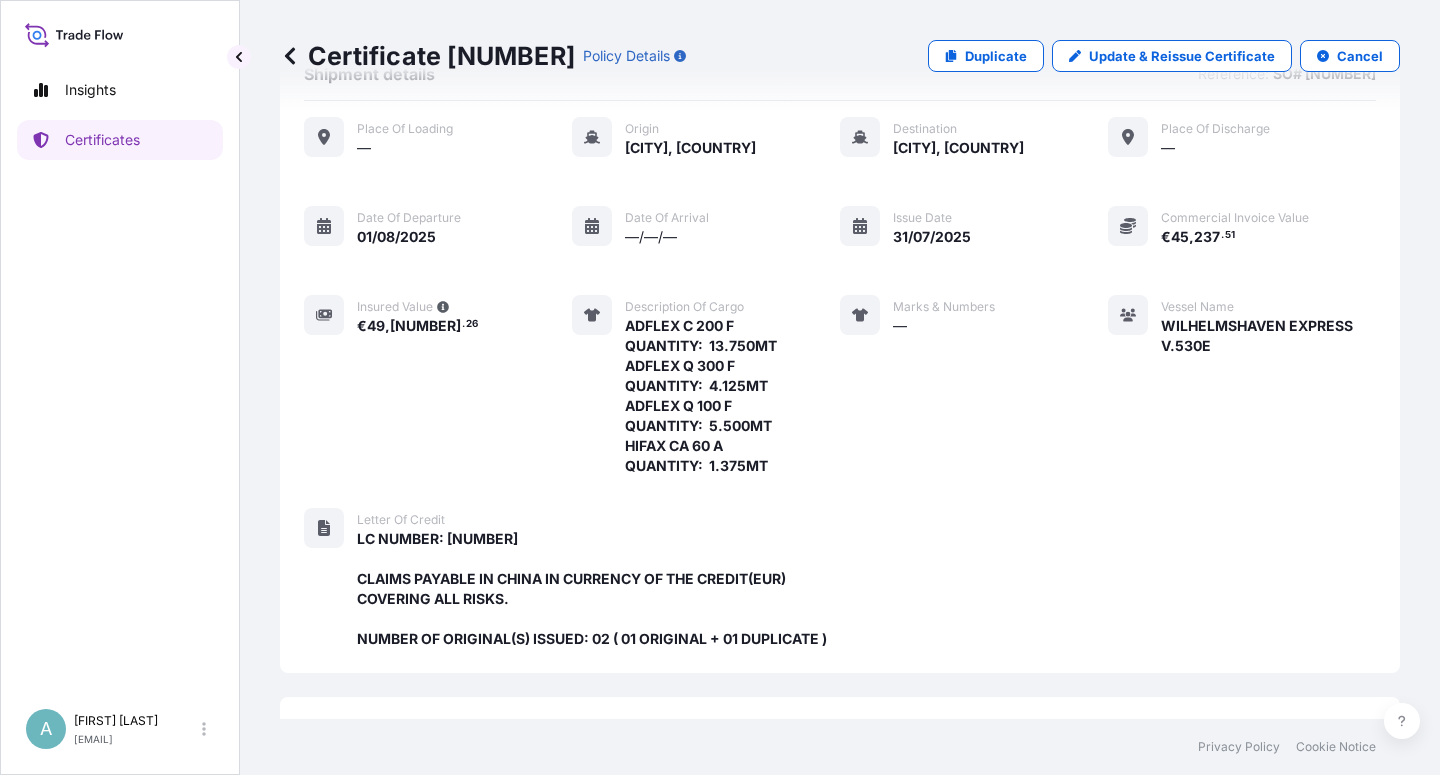 scroll, scrollTop: 0, scrollLeft: 0, axis: both 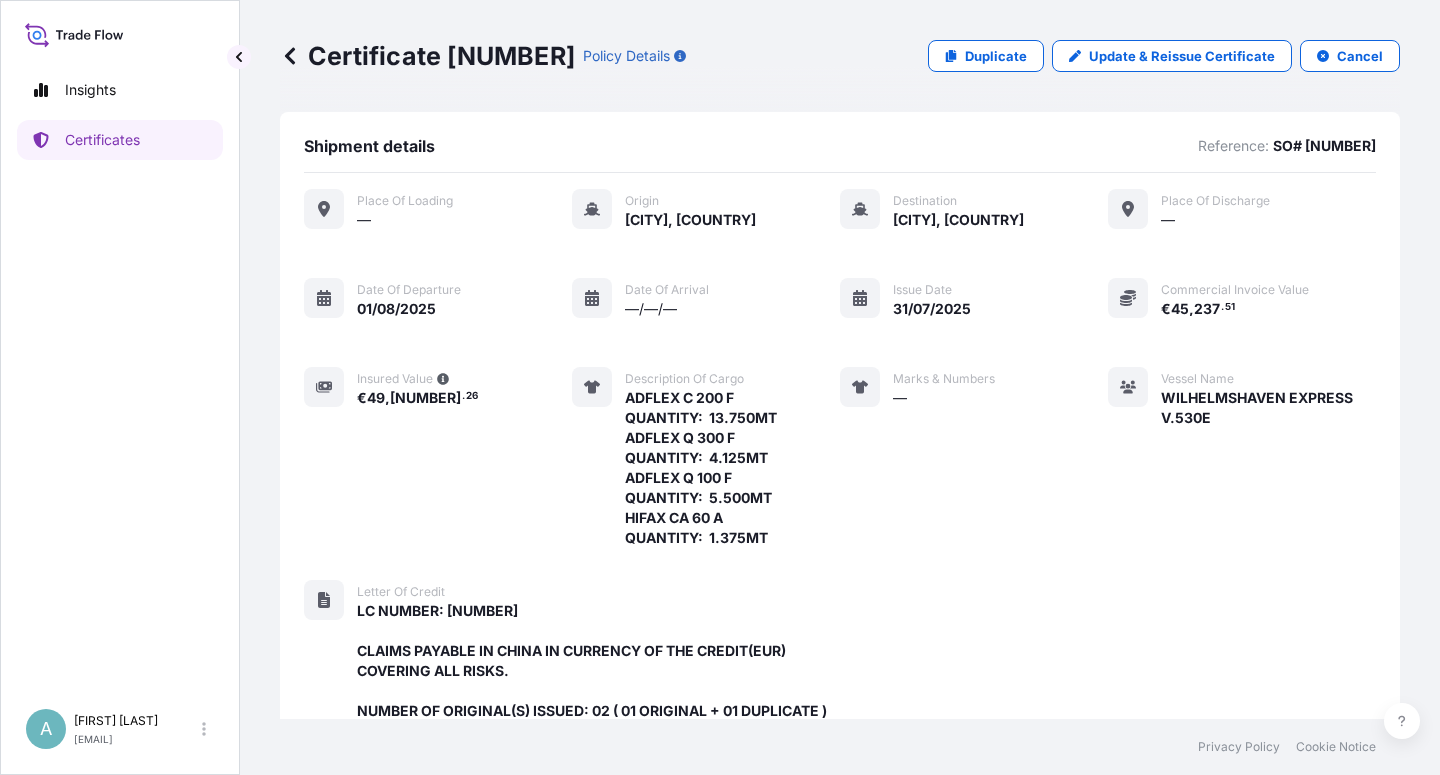 drag, startPoint x: 913, startPoint y: 591, endPoint x: 912, endPoint y: 580, distance: 11.045361 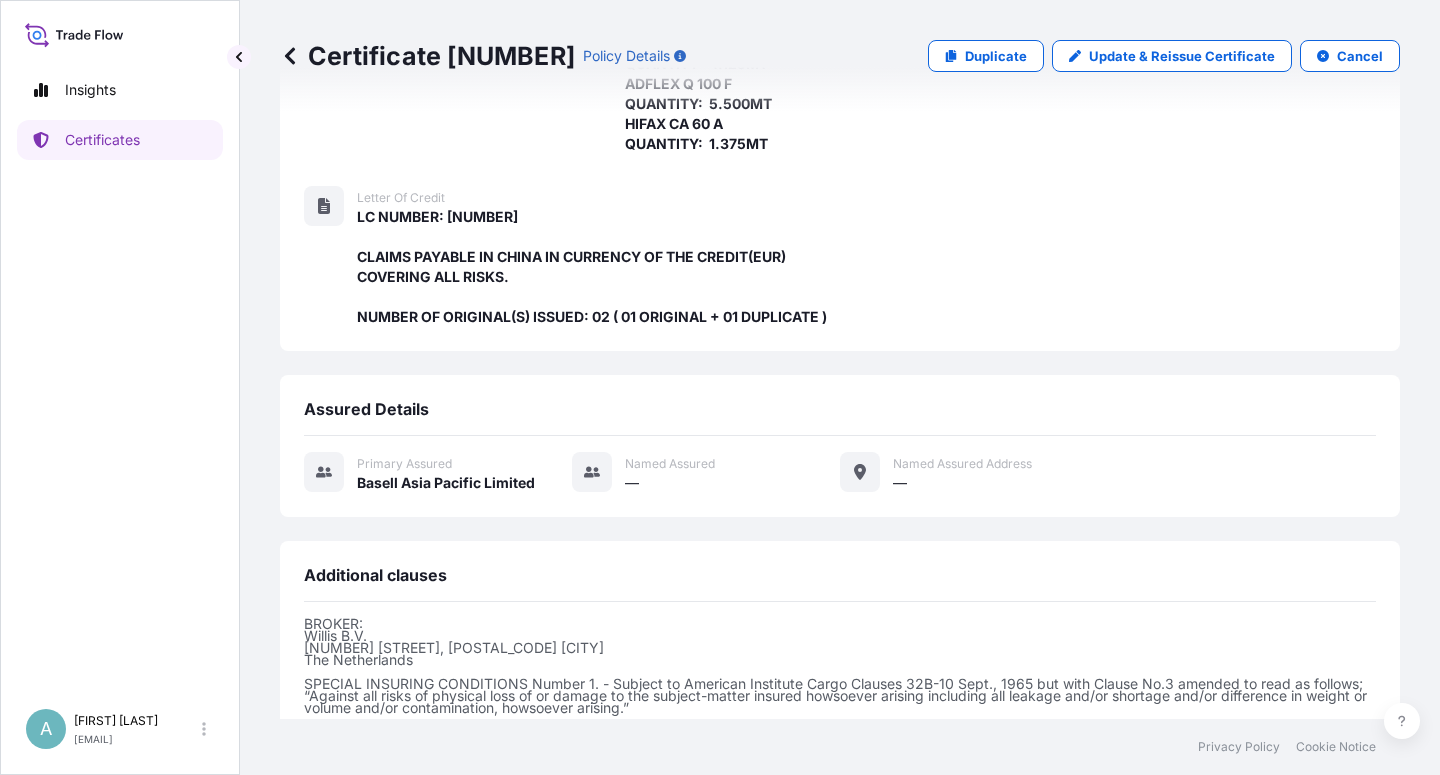 scroll, scrollTop: 0, scrollLeft: 0, axis: both 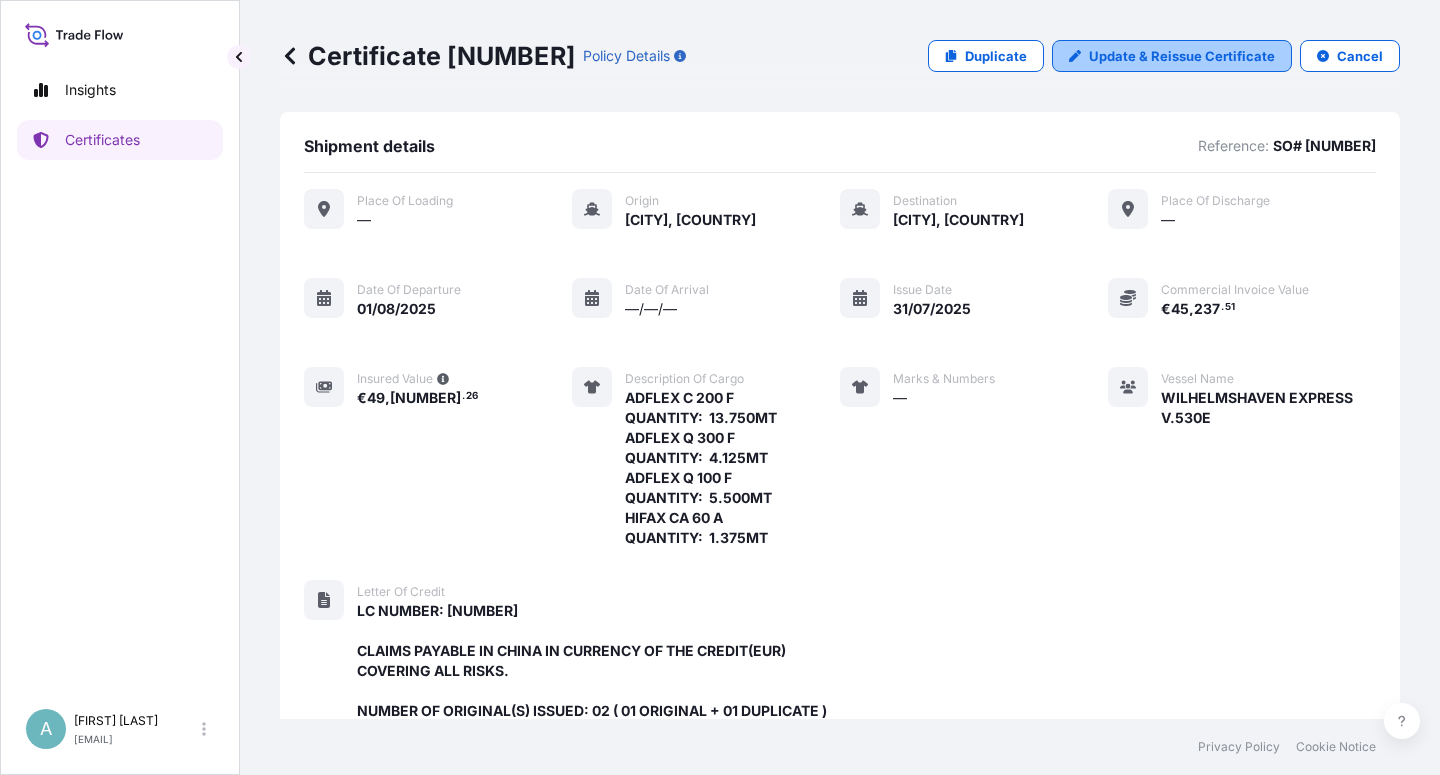 click on "Update & Reissue Certificate" at bounding box center (1182, 56) 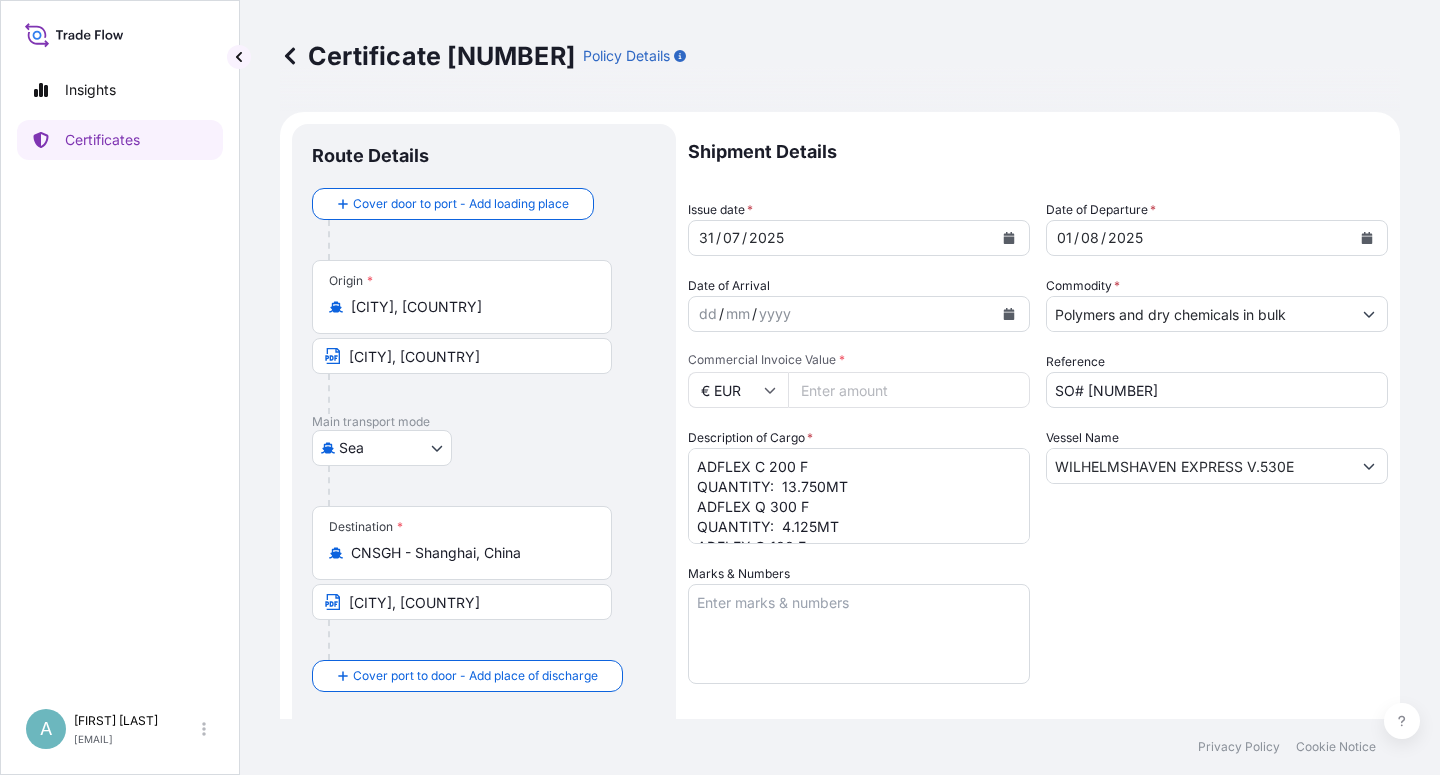 click on "[NUMBER]" at bounding box center (909, 390) 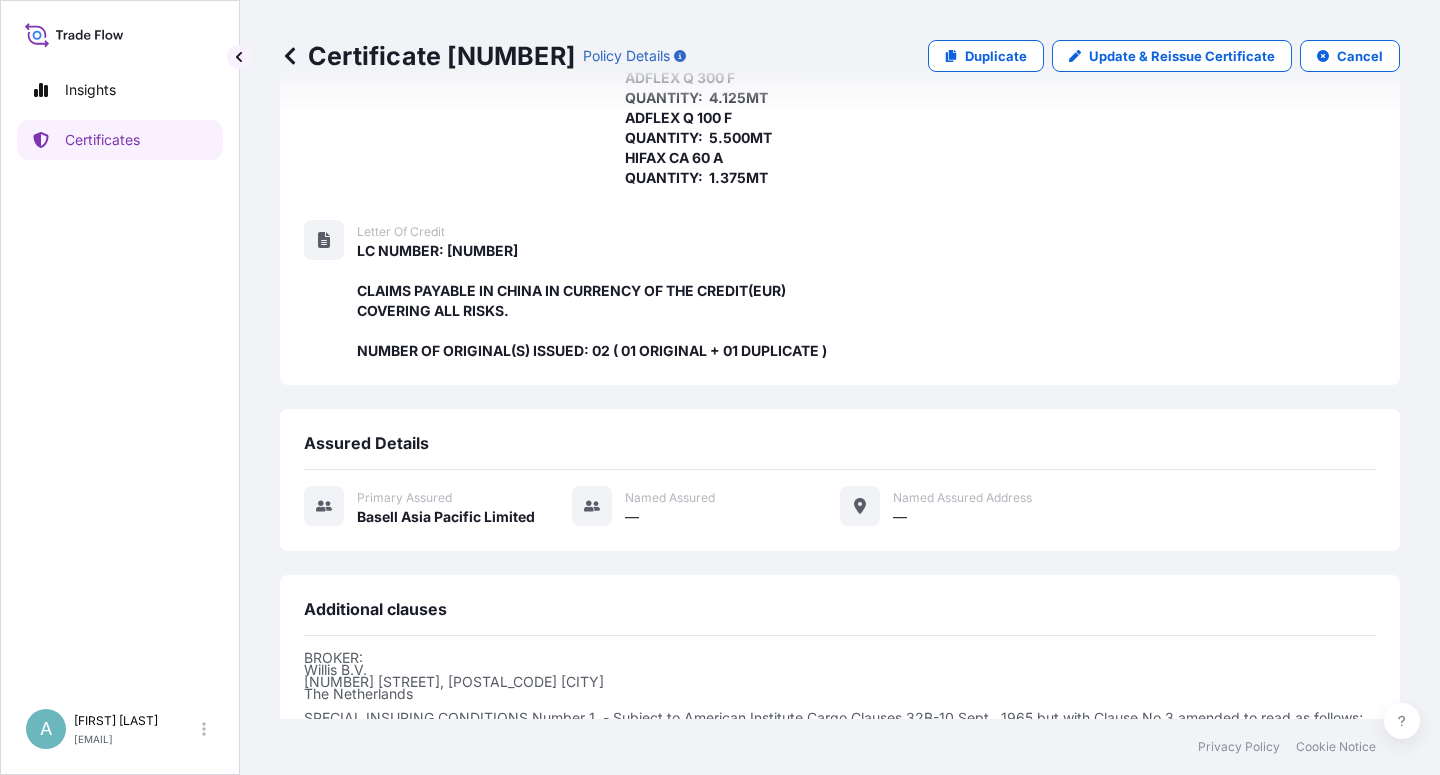 scroll, scrollTop: 634, scrollLeft: 0, axis: vertical 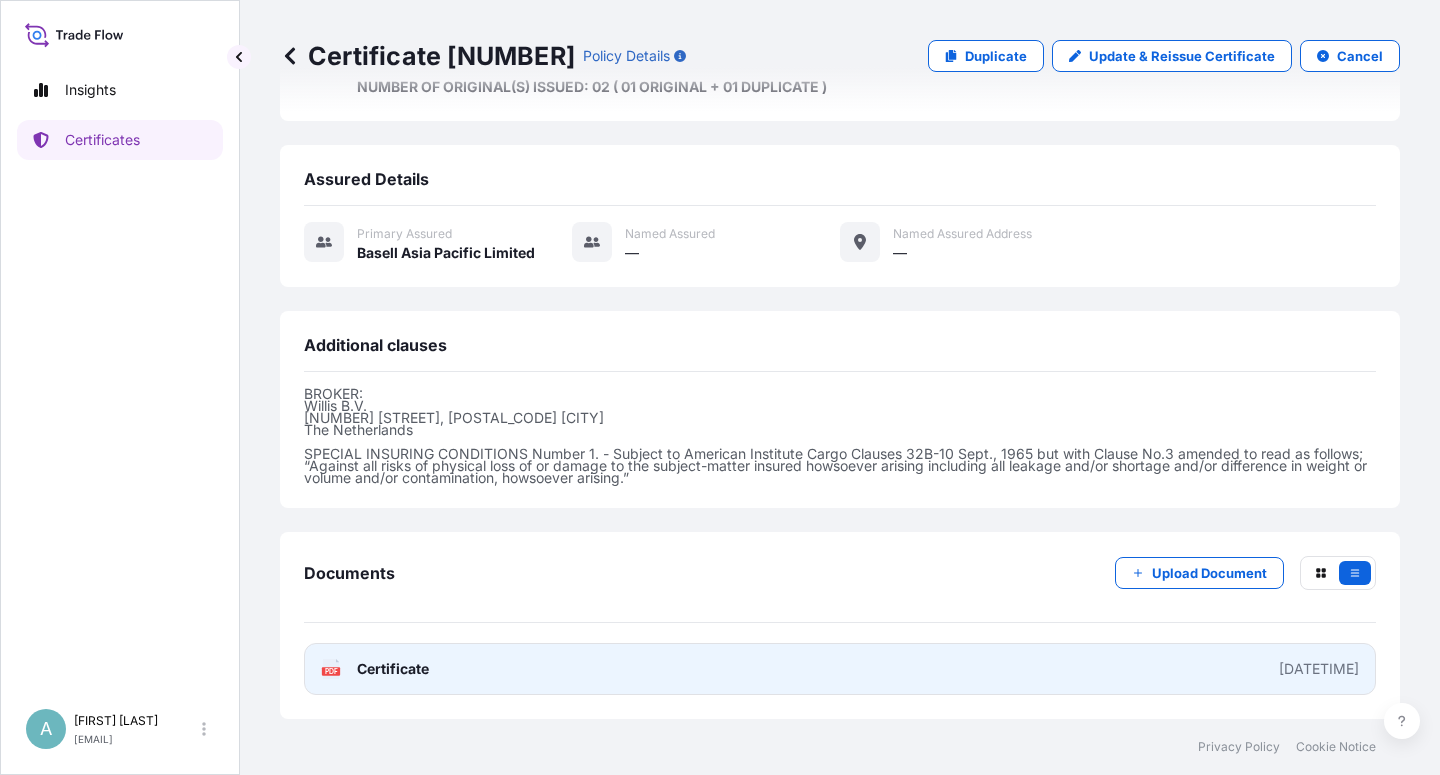click on "Certificate" at bounding box center (393, 669) 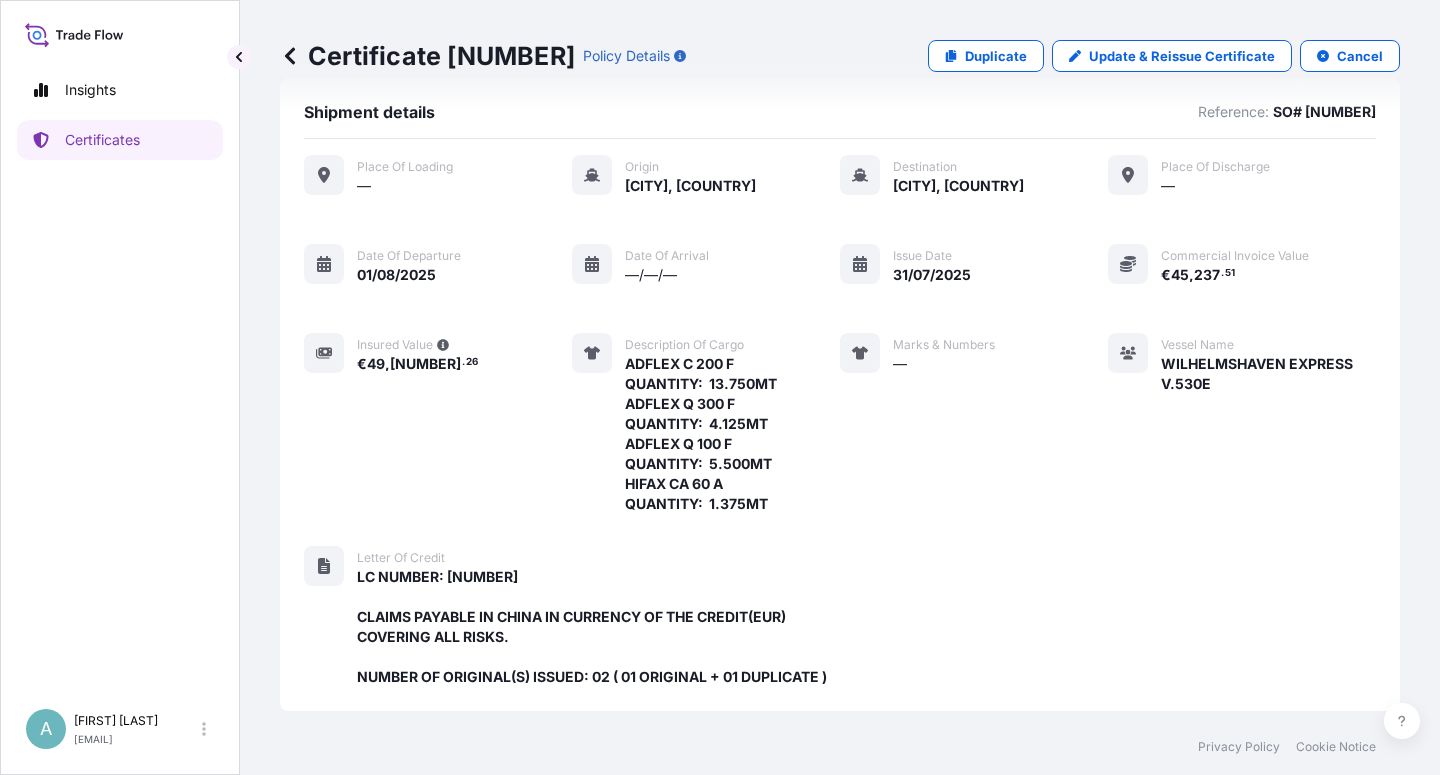 scroll, scrollTop: 0, scrollLeft: 0, axis: both 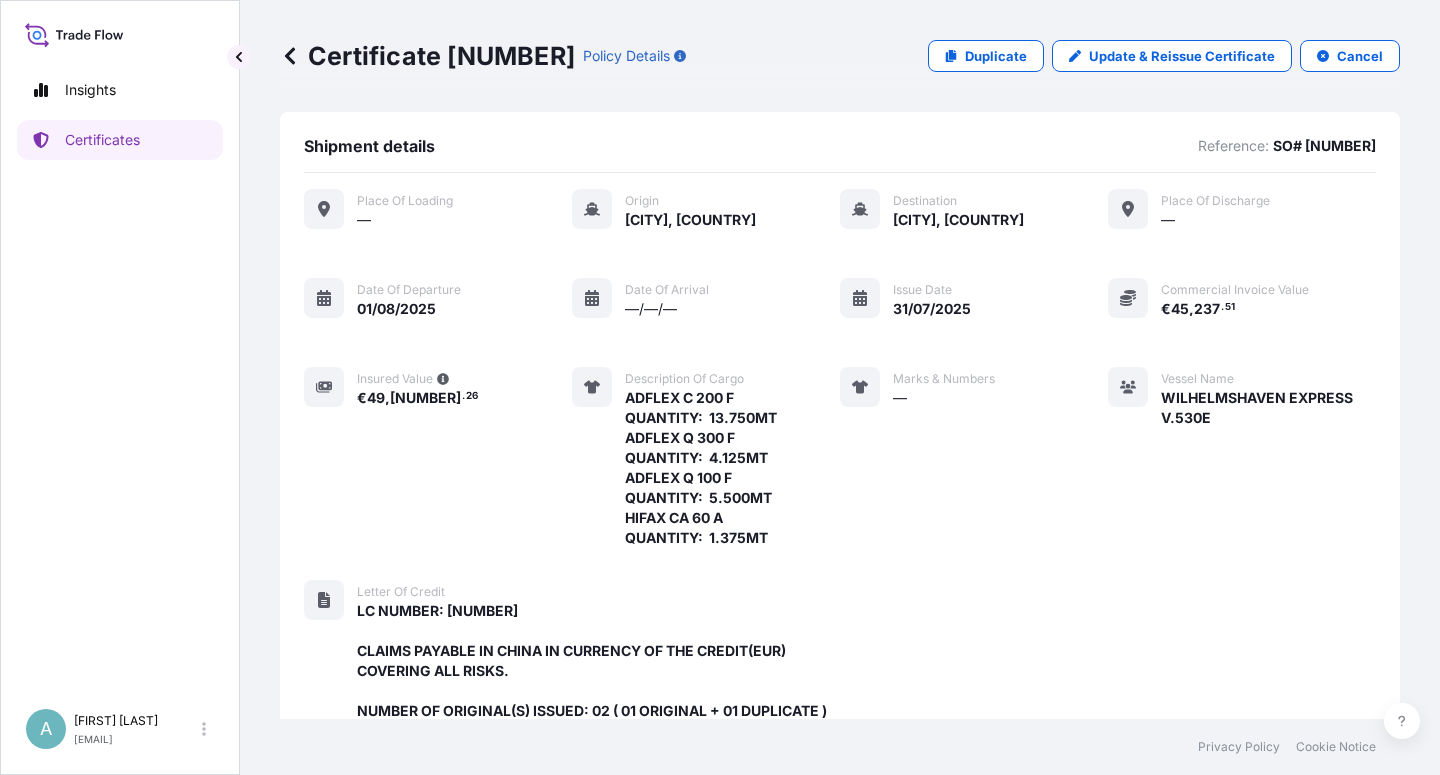 drag, startPoint x: 1203, startPoint y: 410, endPoint x: 1191, endPoint y: 416, distance: 13.416408 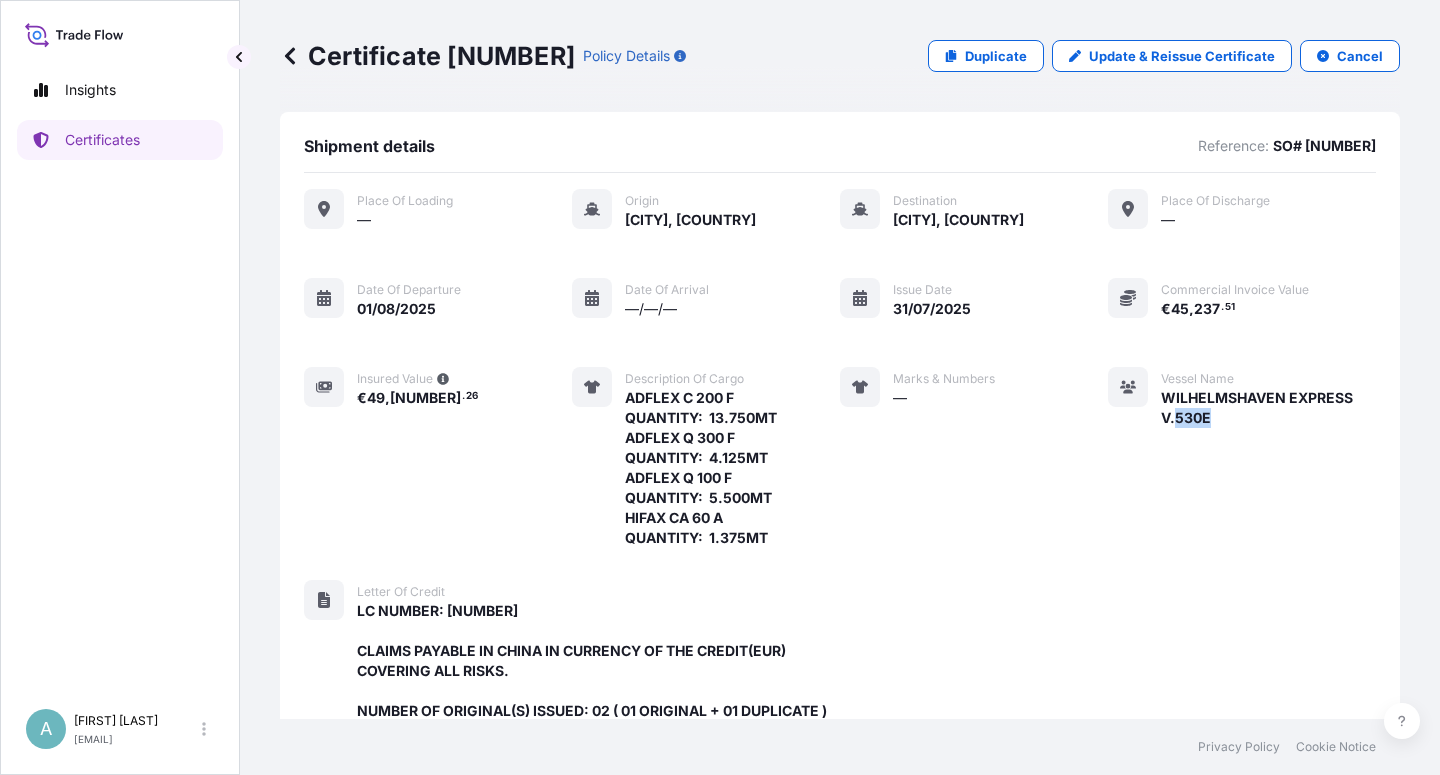 drag, startPoint x: 1200, startPoint y: 416, endPoint x: 1166, endPoint y: 416, distance: 34 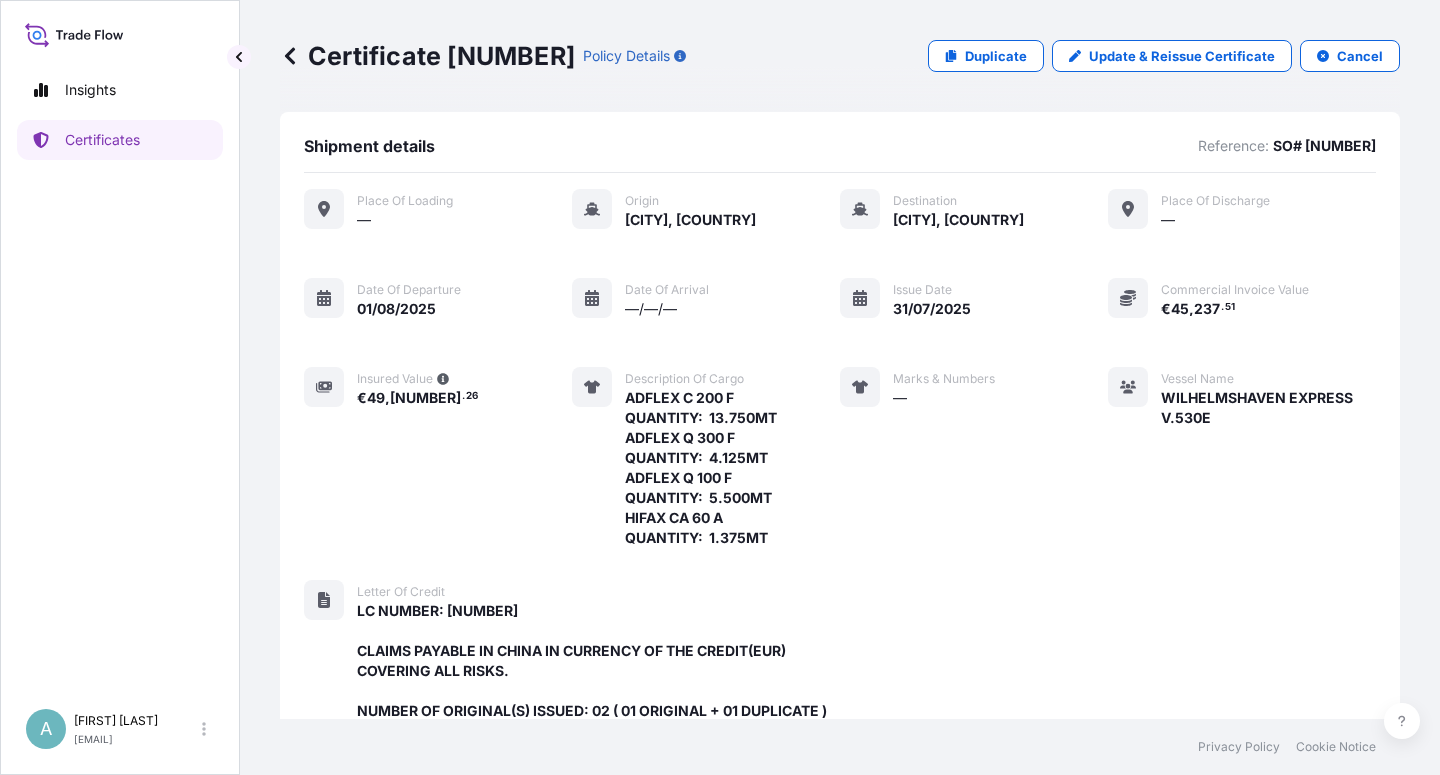 click on "Vessel Name WILHELMSHAVEN EXPRESS V.530E" at bounding box center [1242, 457] 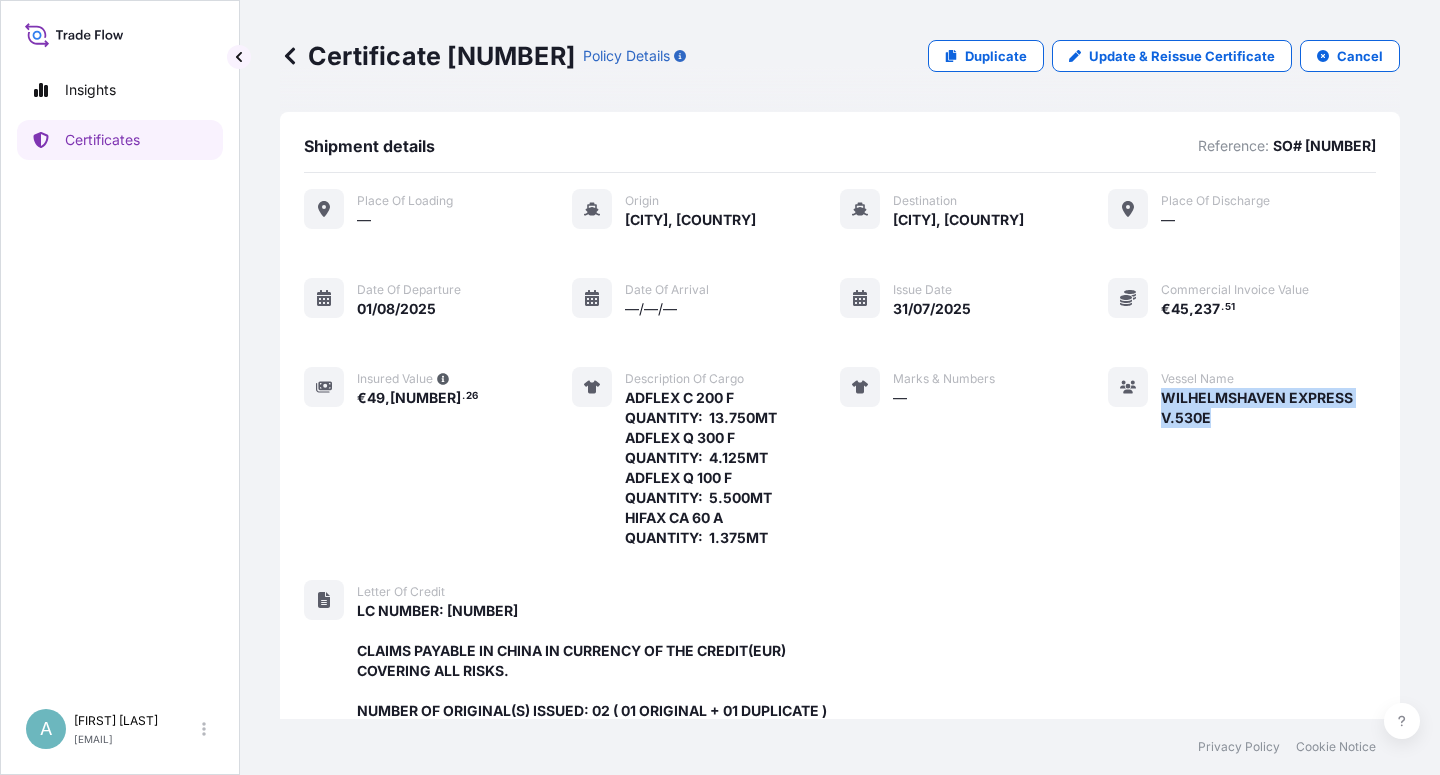 drag, startPoint x: 1149, startPoint y: 399, endPoint x: 1203, endPoint y: 414, distance: 56.044624 